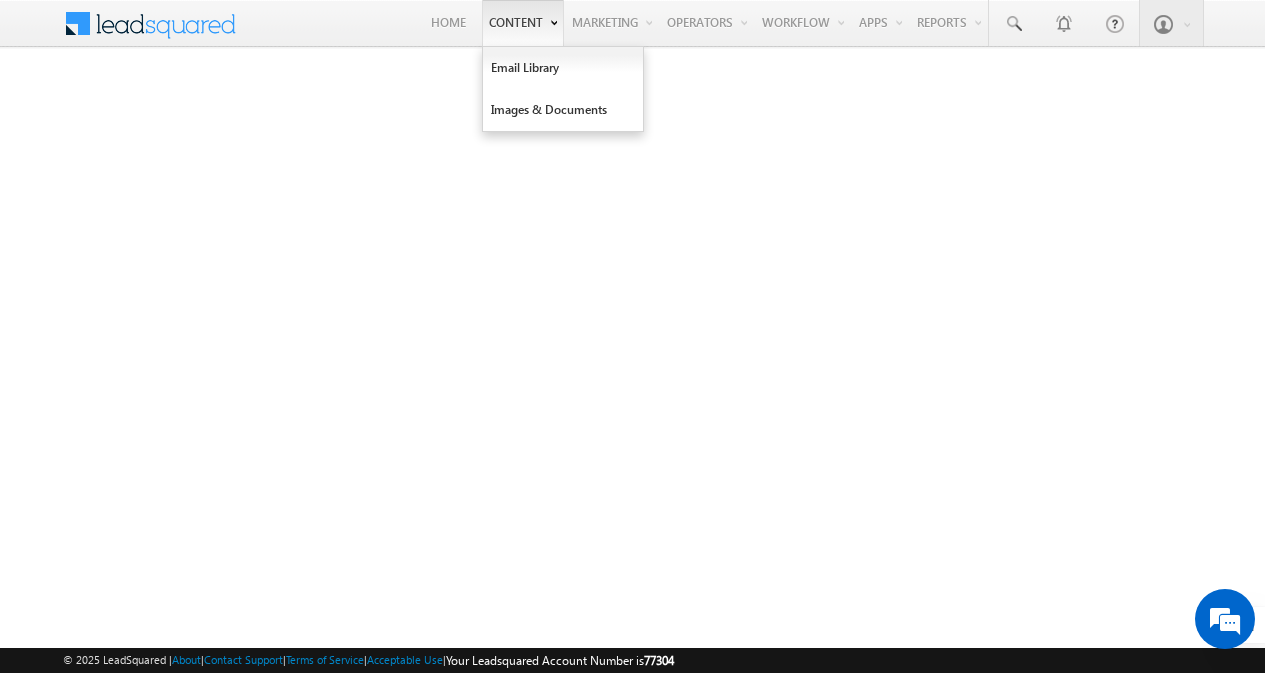 scroll, scrollTop: 0, scrollLeft: 0, axis: both 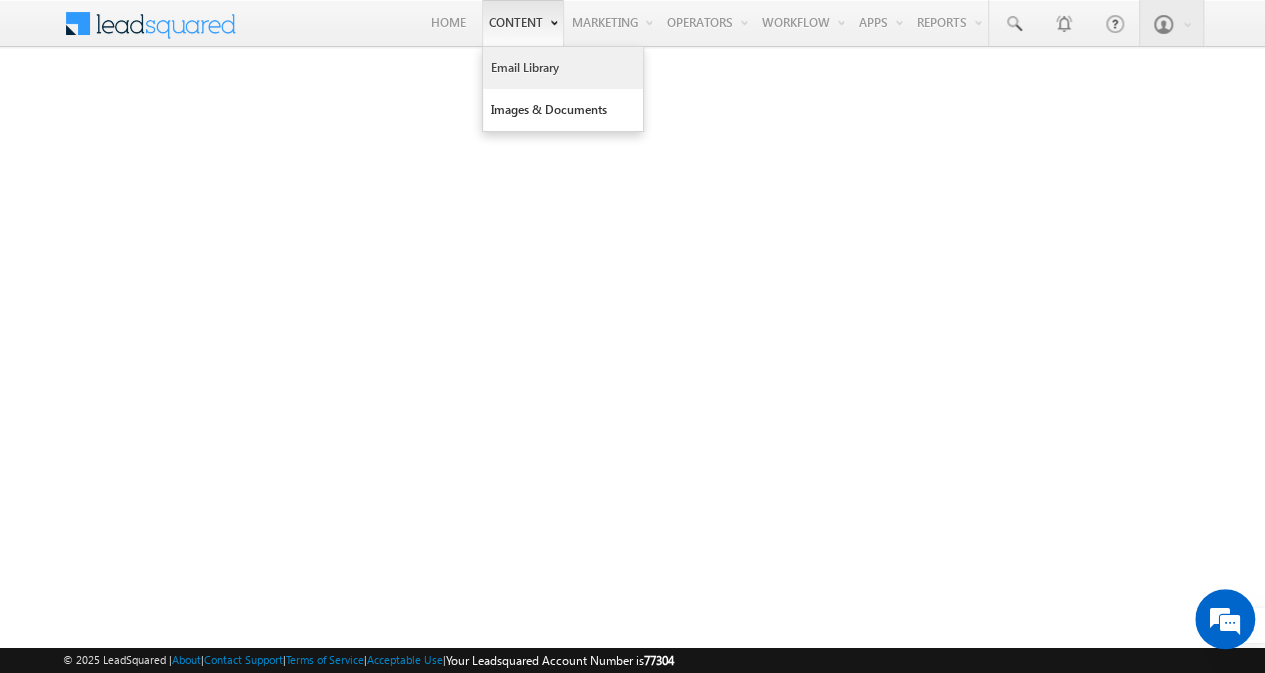 click on "Email Library" at bounding box center [563, 68] 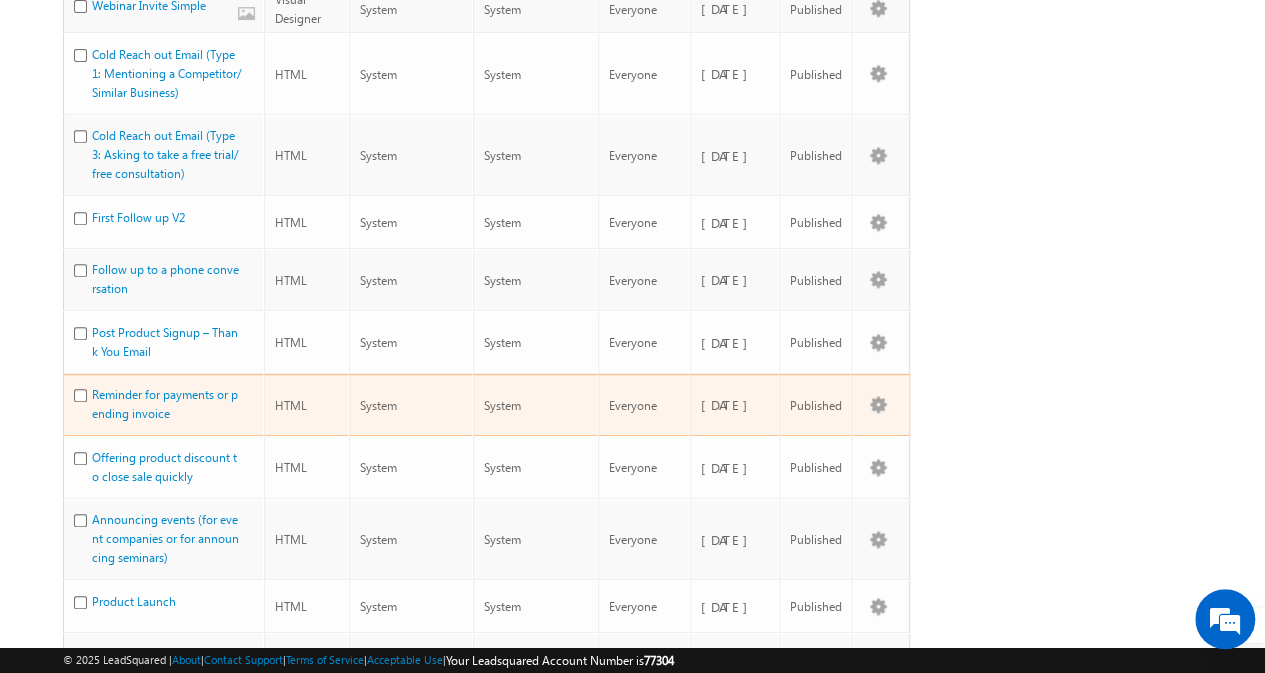 scroll, scrollTop: 367, scrollLeft: 0, axis: vertical 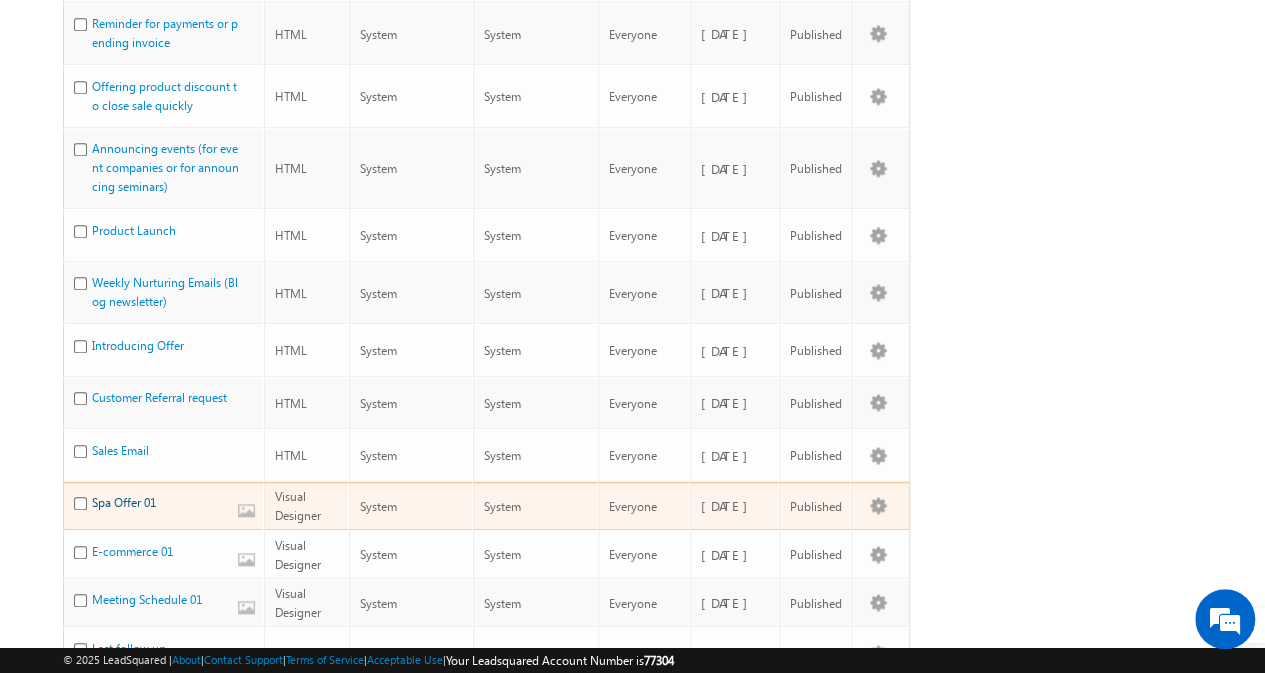 click on "Spa Offer 01" at bounding box center (124, 502) 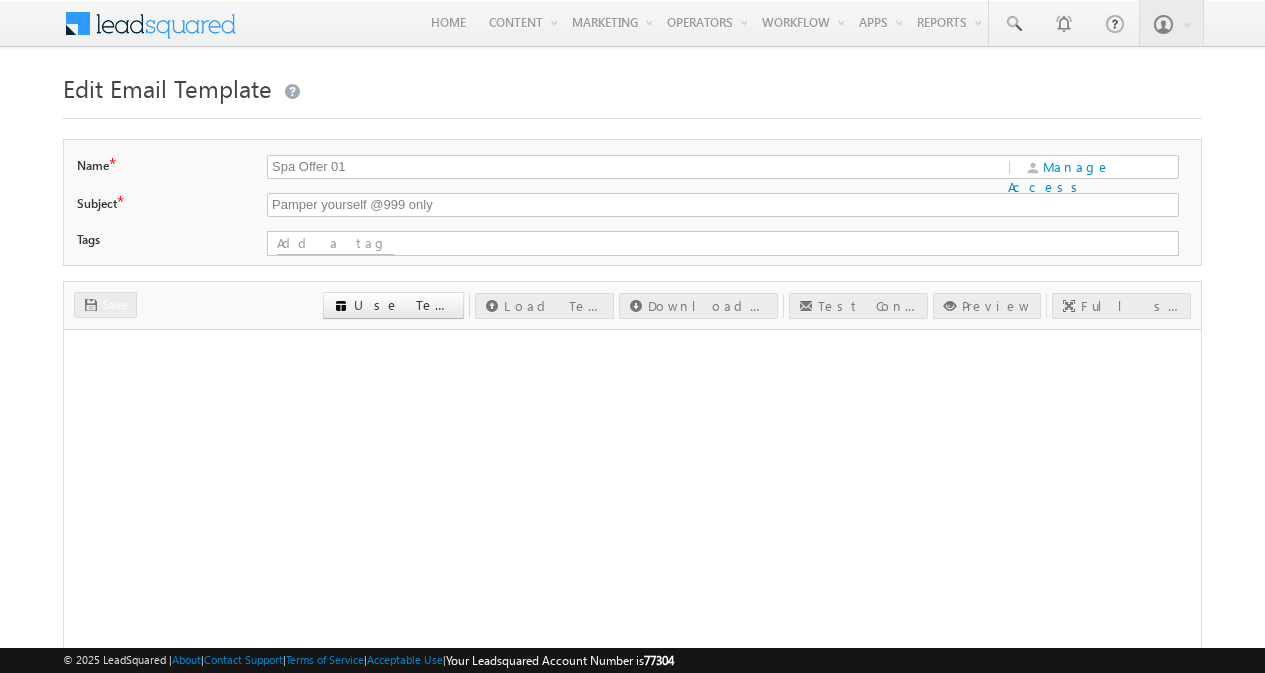 scroll, scrollTop: 0, scrollLeft: 0, axis: both 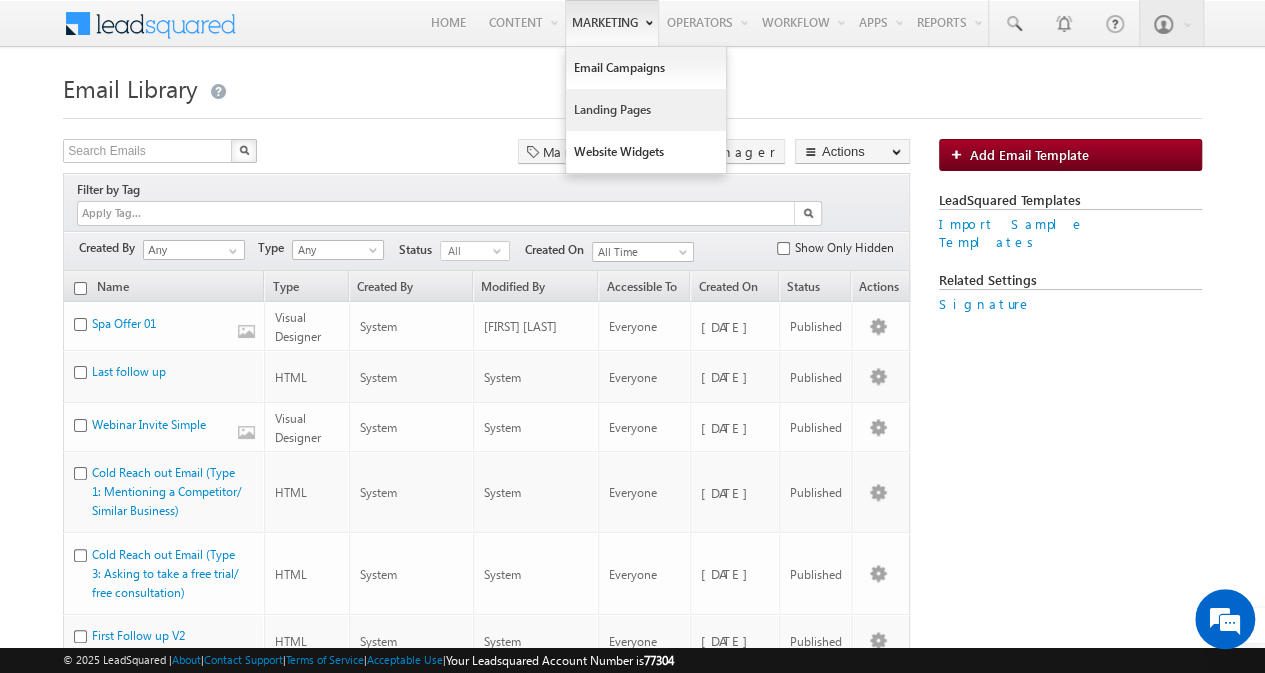 click on "Landing Pages" at bounding box center (646, 110) 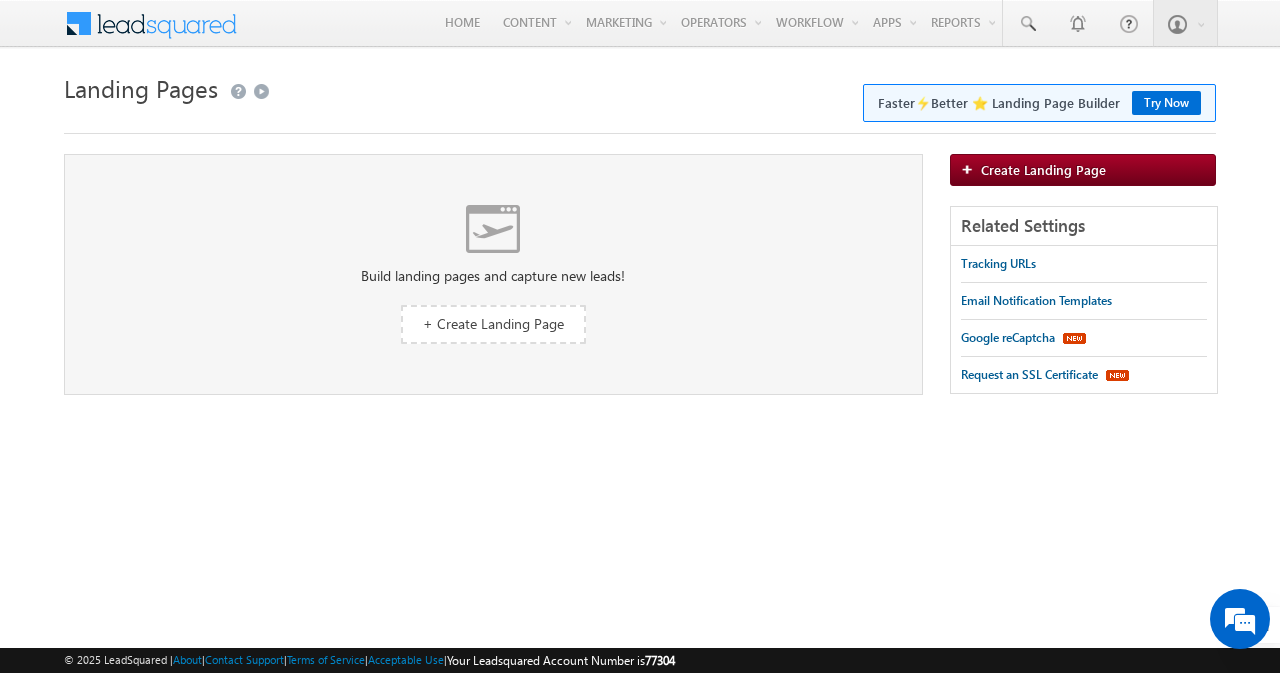 scroll, scrollTop: 0, scrollLeft: 0, axis: both 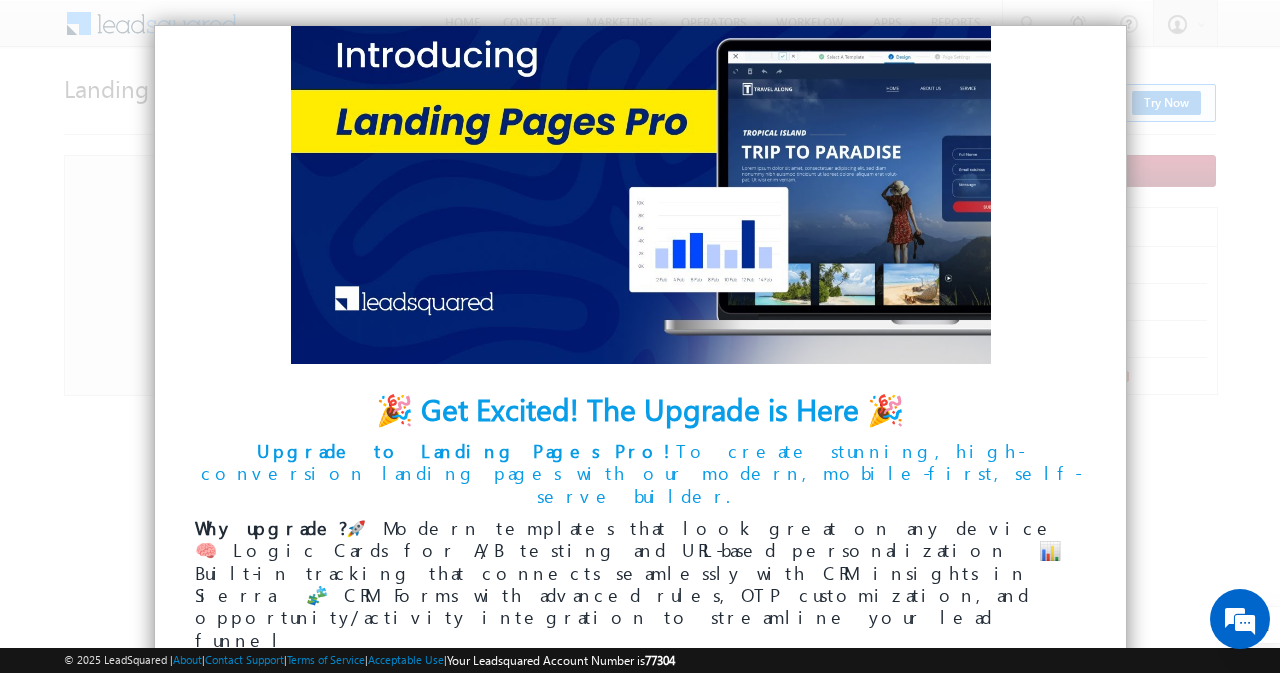 click at bounding box center [640, 336] 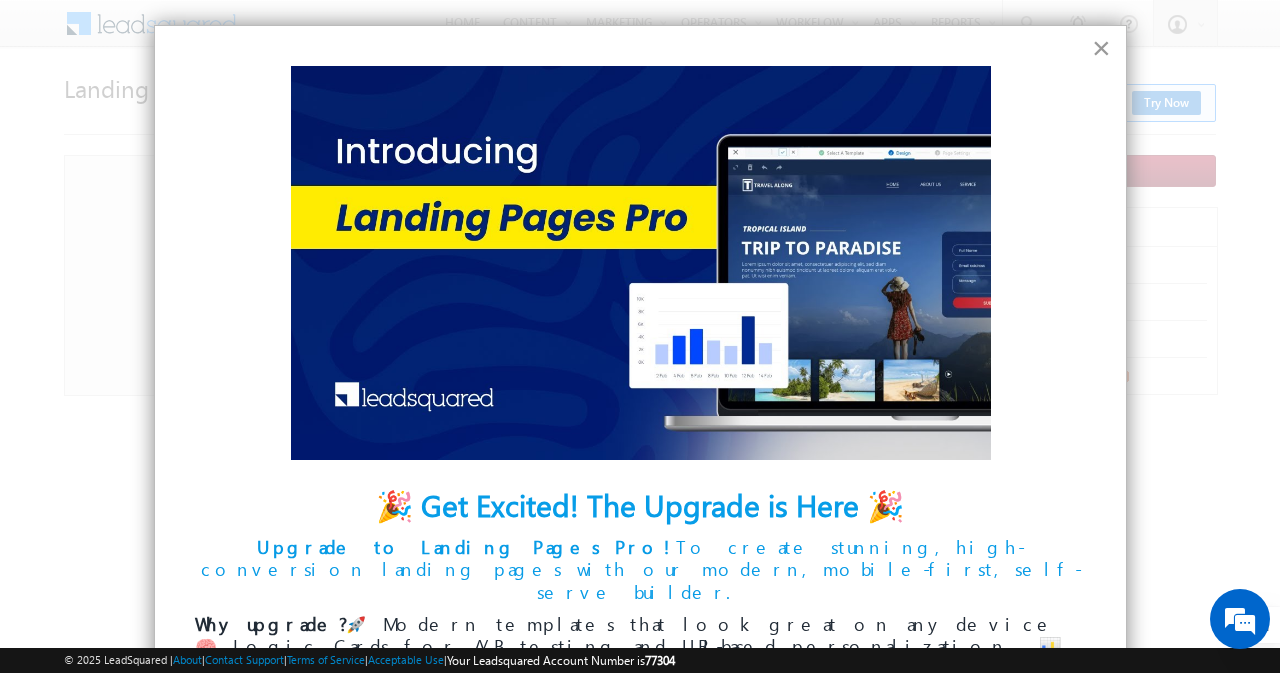 click on "×" at bounding box center [1101, 48] 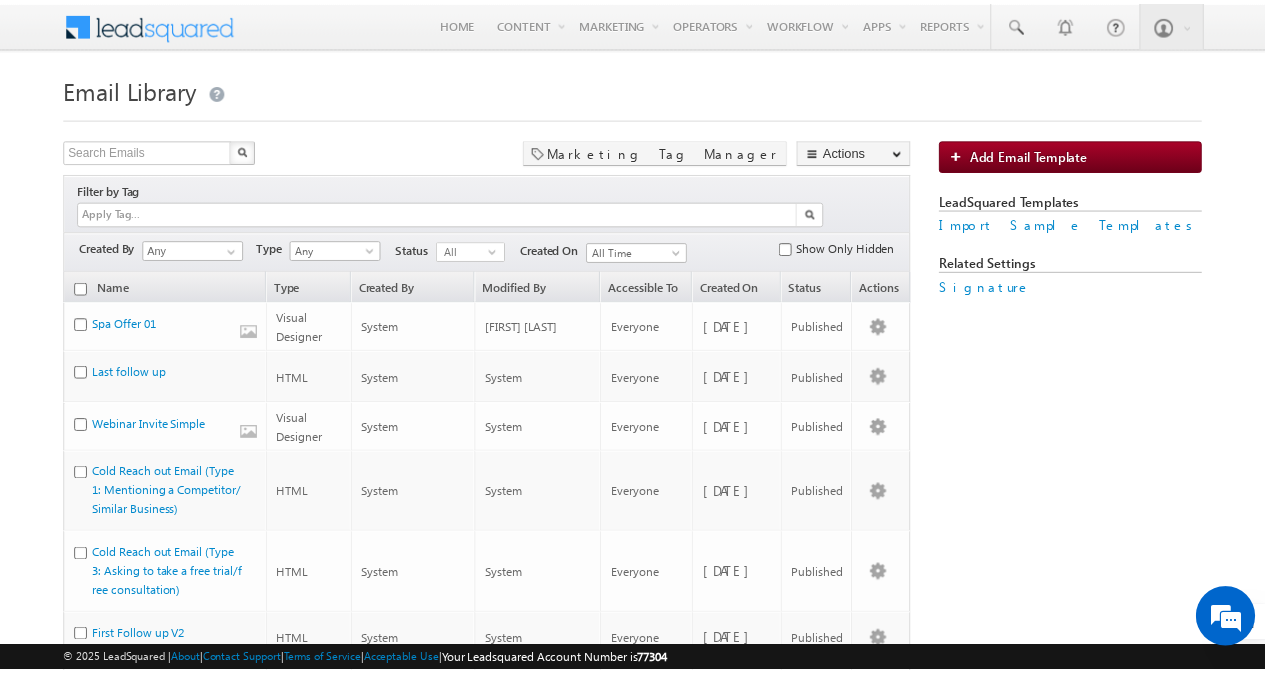 scroll, scrollTop: 0, scrollLeft: 0, axis: both 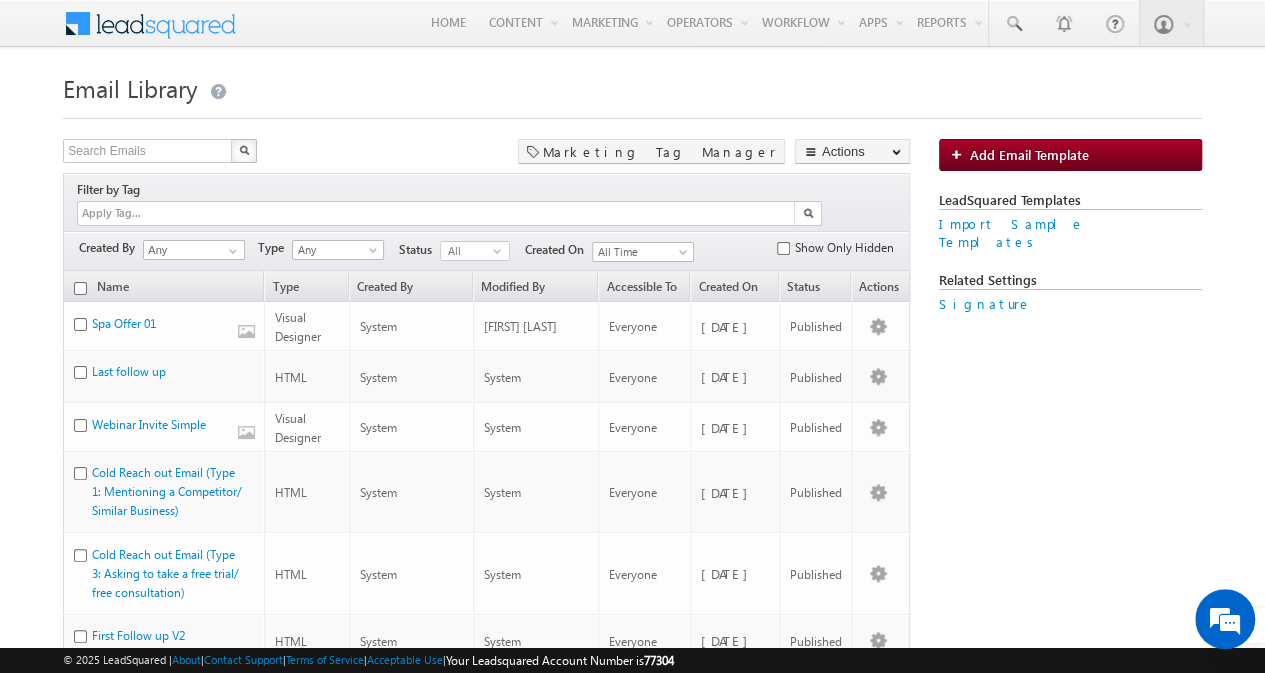click on "Menu
Megha Jain
megha .jain @whee lseye" at bounding box center (632, 885) 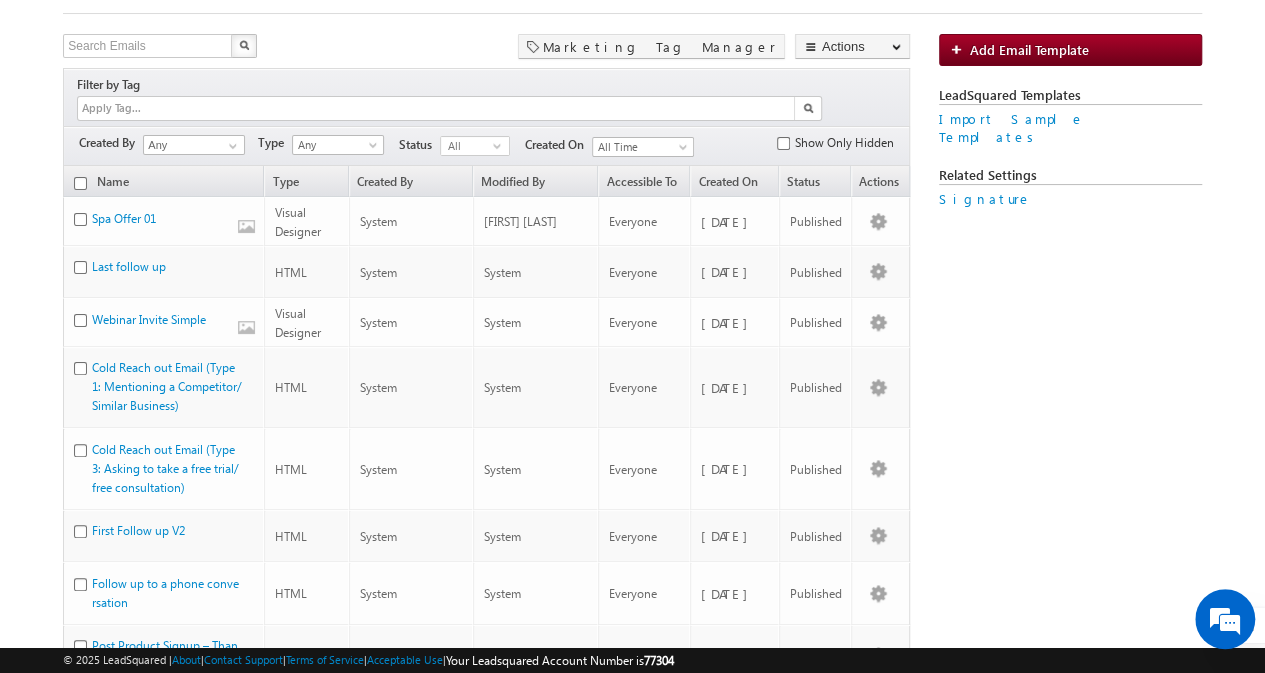 scroll, scrollTop: 0, scrollLeft: 0, axis: both 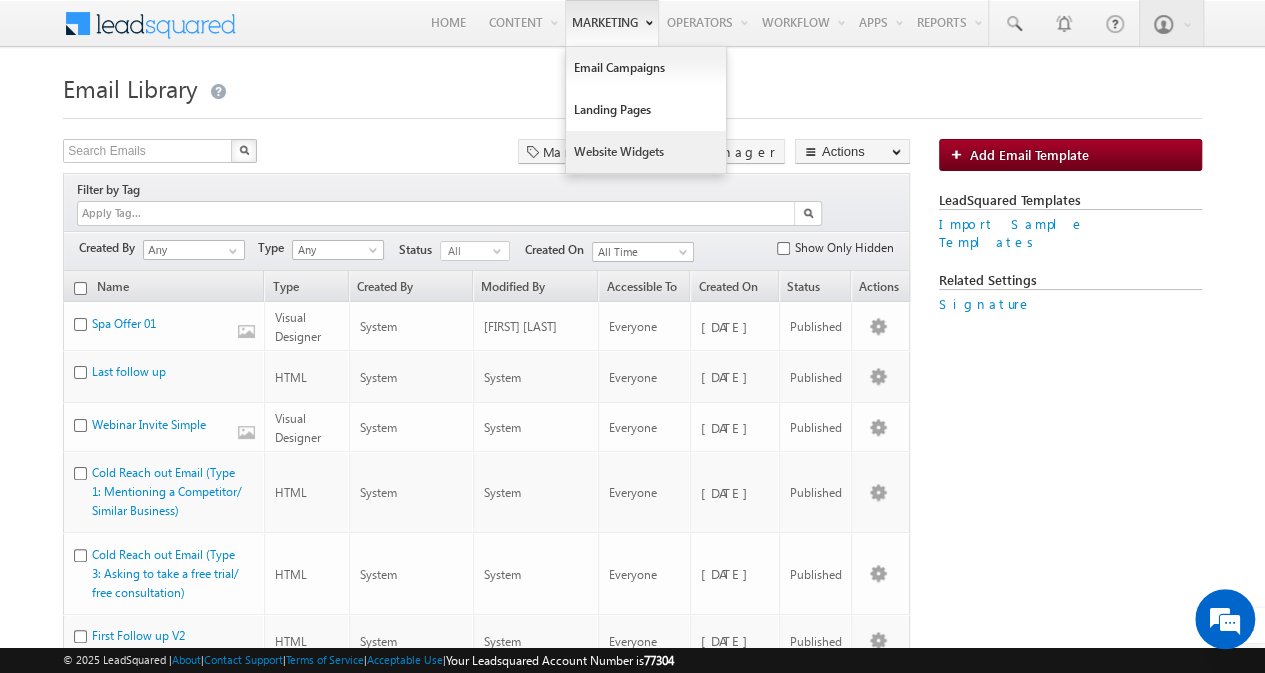 click on "Website Widgets" at bounding box center (646, 152) 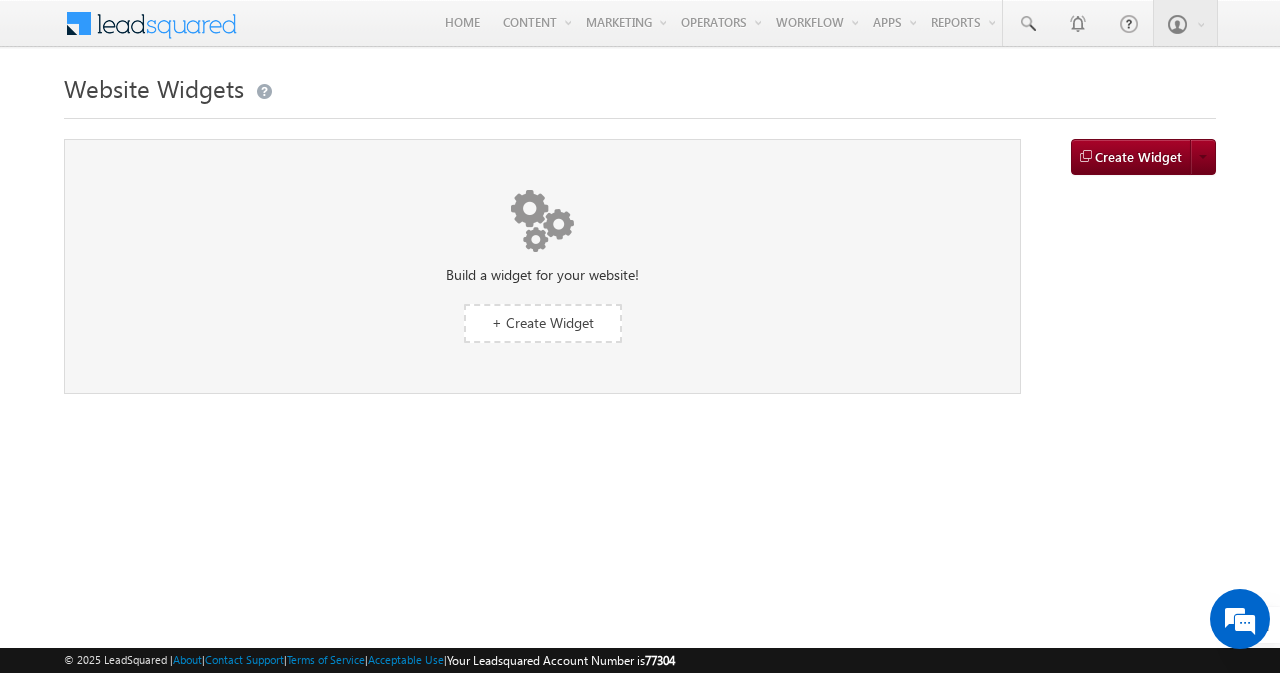 scroll, scrollTop: 0, scrollLeft: 0, axis: both 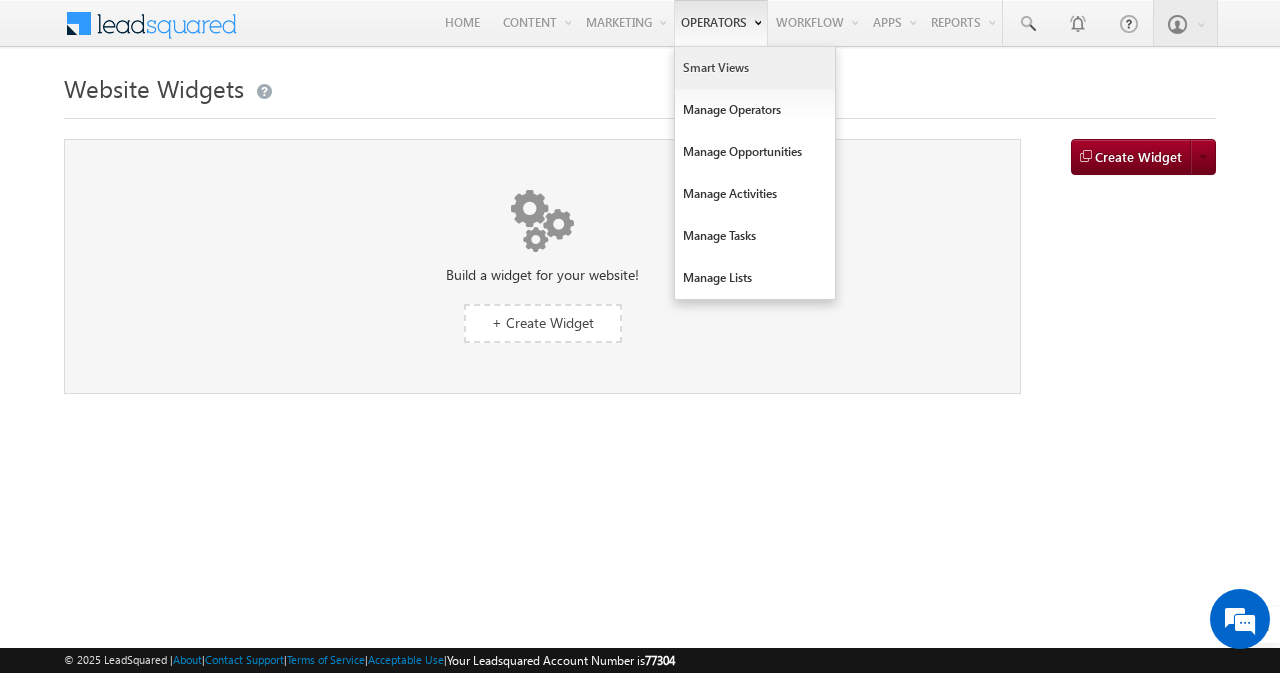 click on "Smart Views" at bounding box center [755, 68] 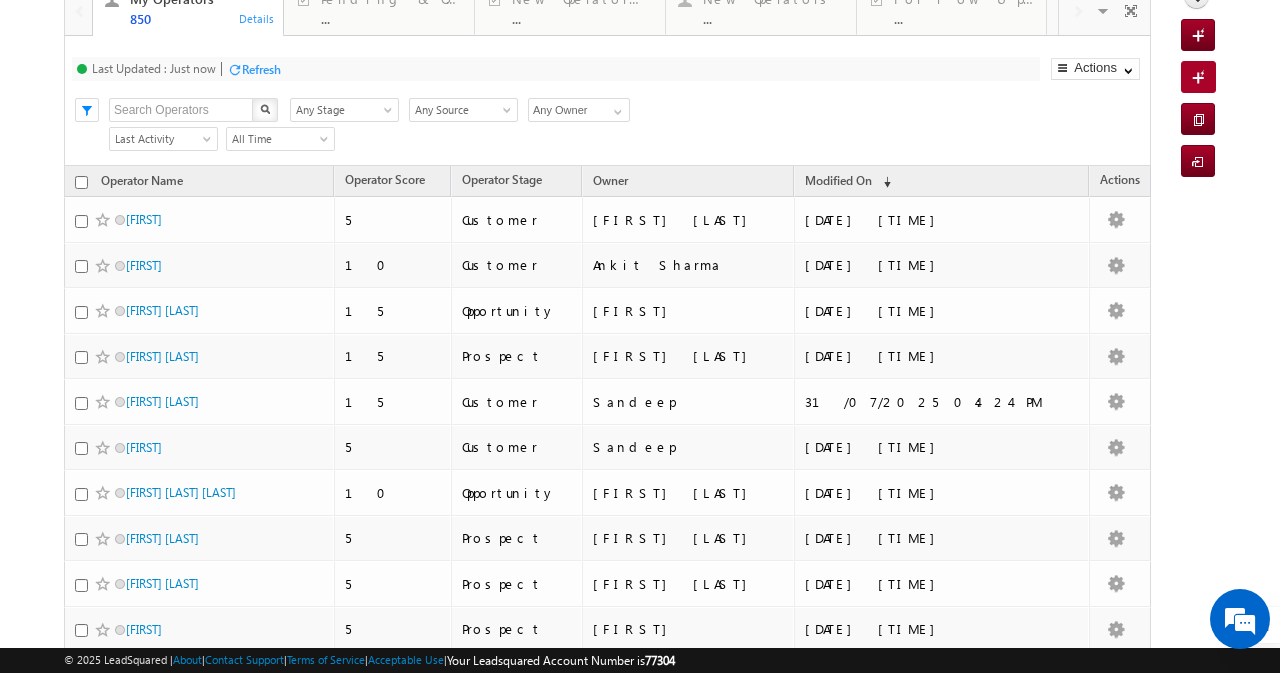 scroll, scrollTop: 497, scrollLeft: 0, axis: vertical 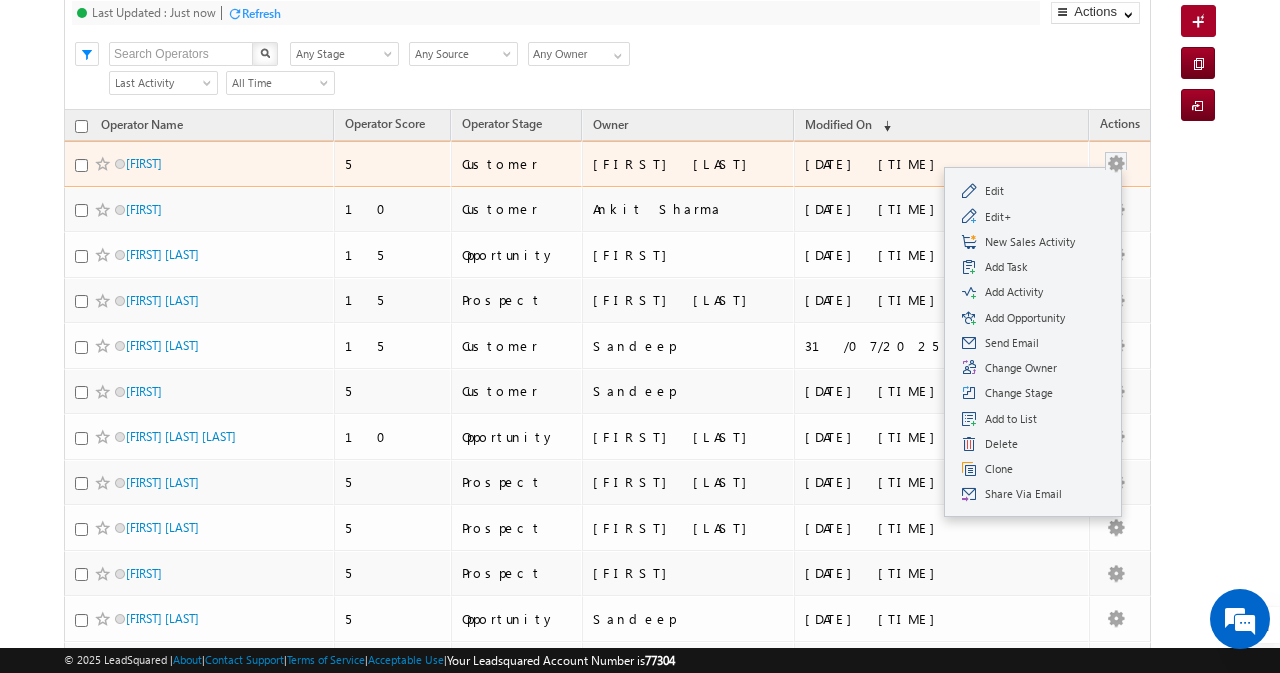 click at bounding box center [1116, 164] 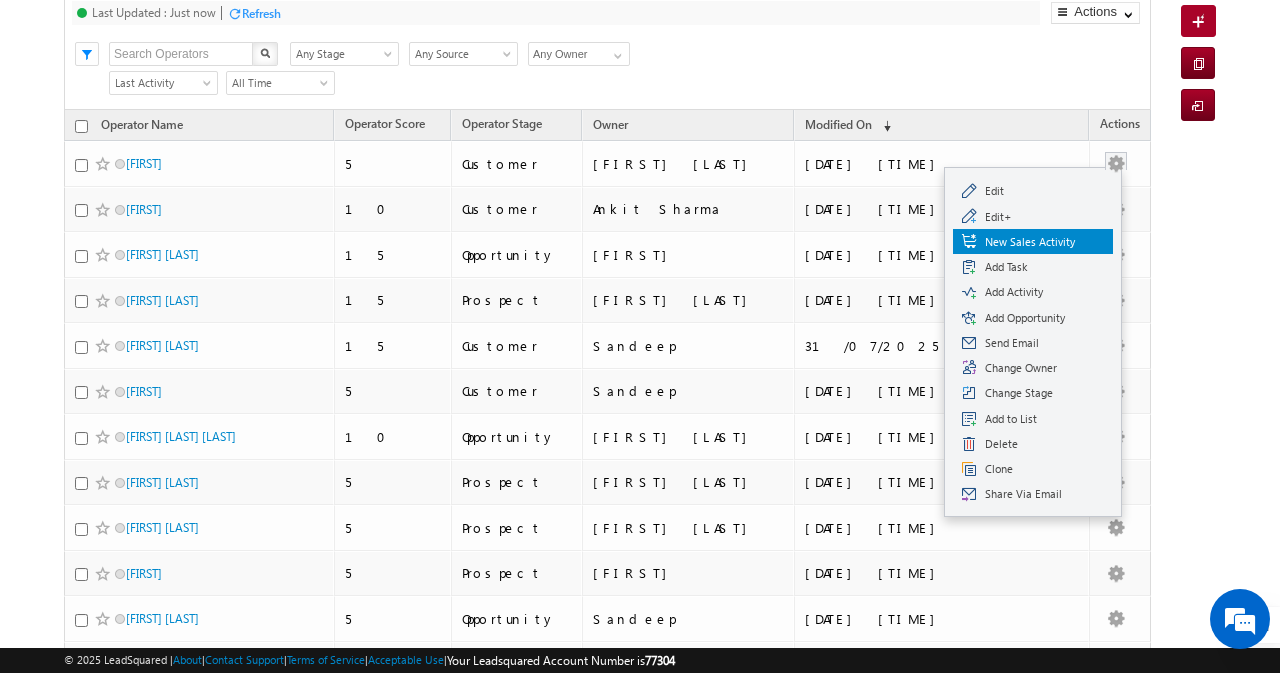 click on "New Sales Activity" at bounding box center [1045, 242] 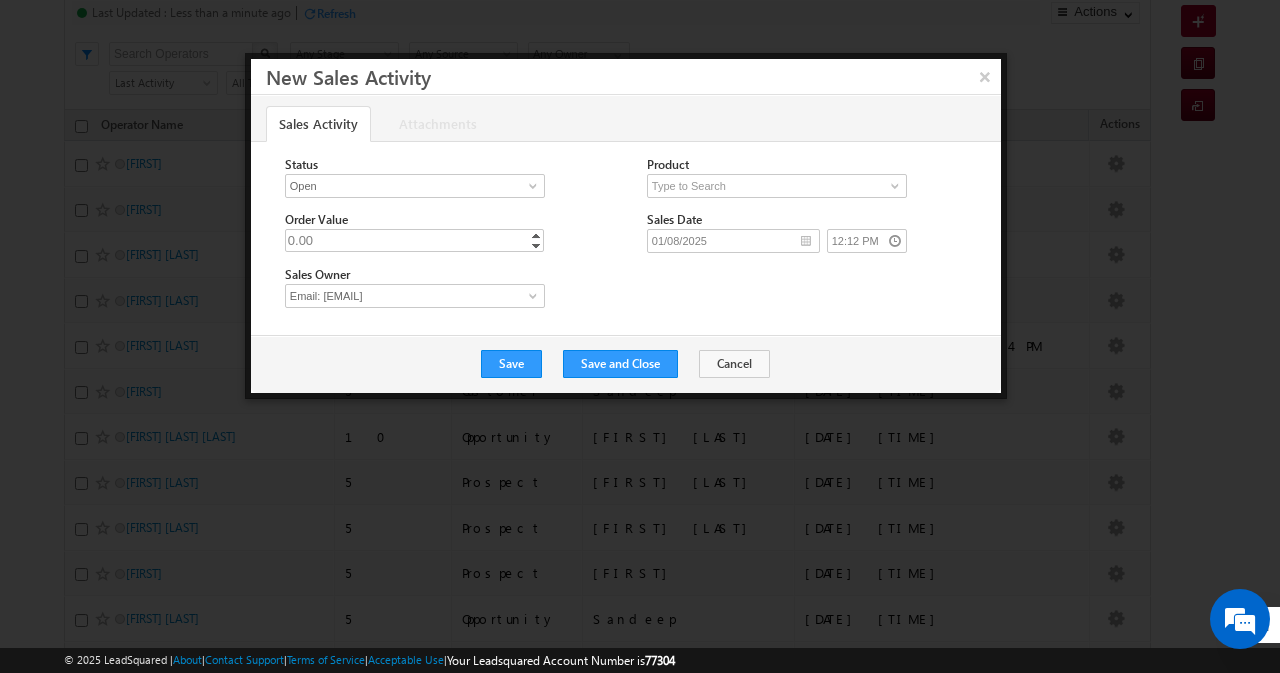 click at bounding box center [640, 336] 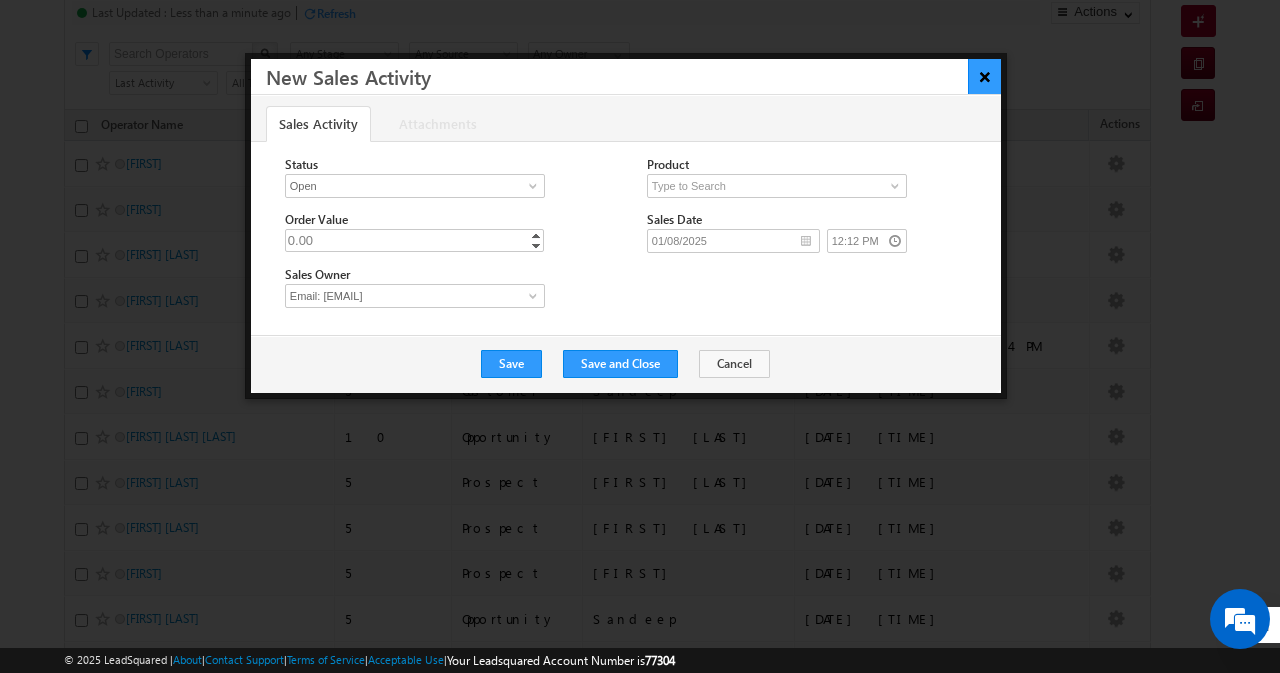 click on "×" at bounding box center [984, 76] 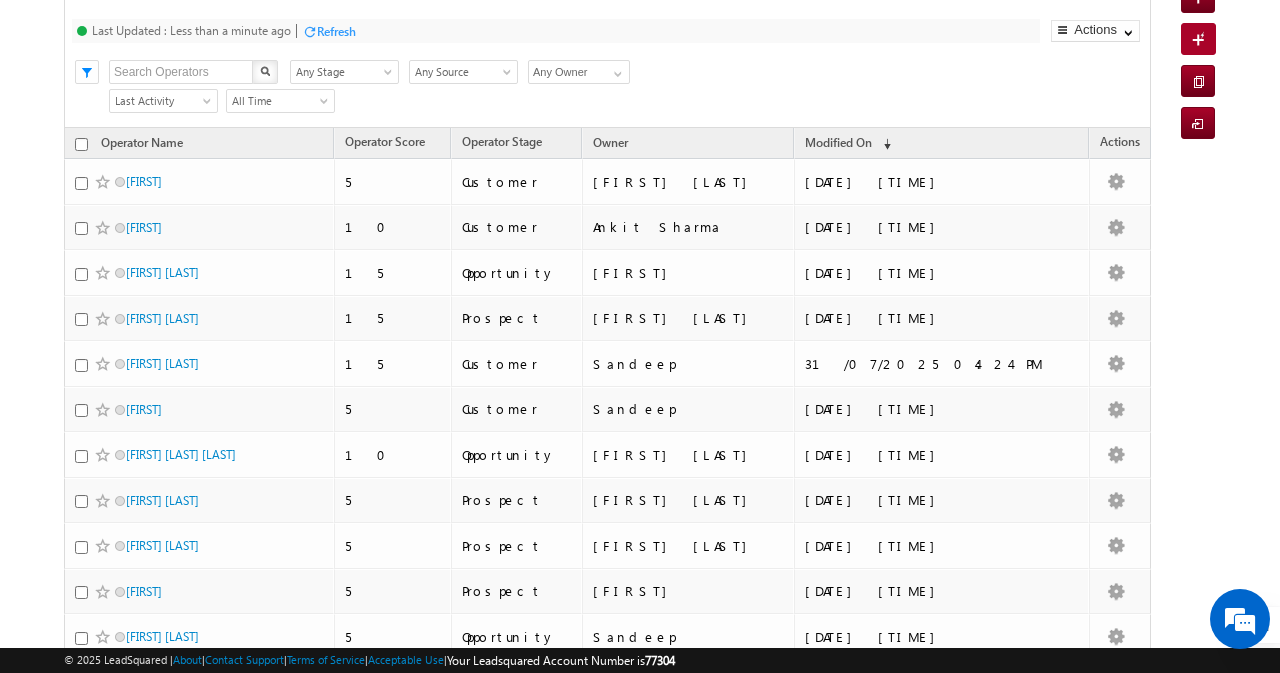 scroll, scrollTop: 172, scrollLeft: 0, axis: vertical 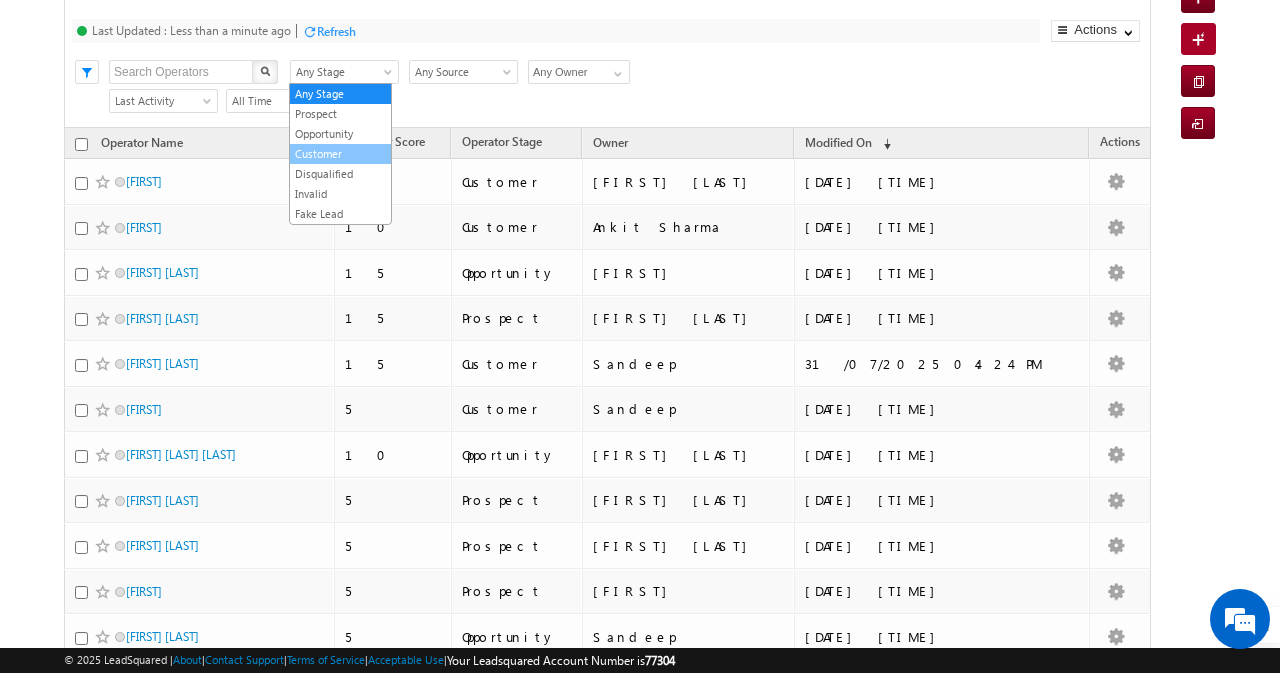 click on "Customer" at bounding box center (340, 154) 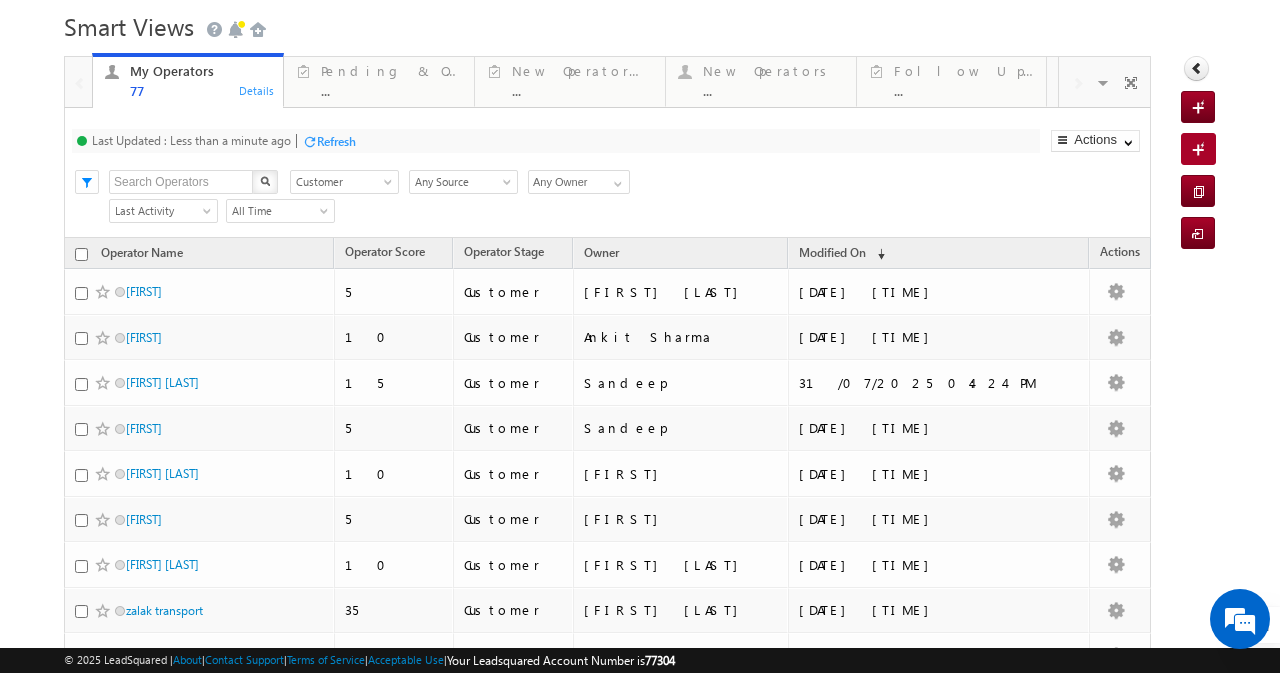 scroll, scrollTop: 0, scrollLeft: 0, axis: both 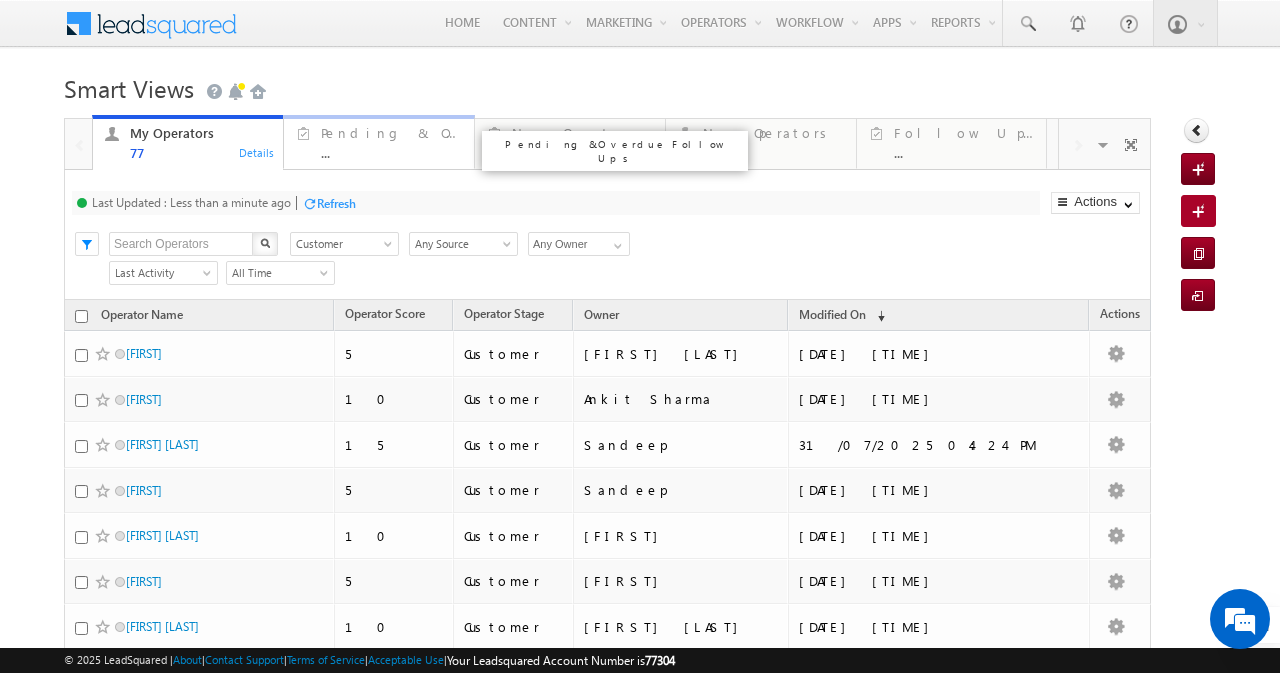 click on "..." at bounding box center [392, 152] 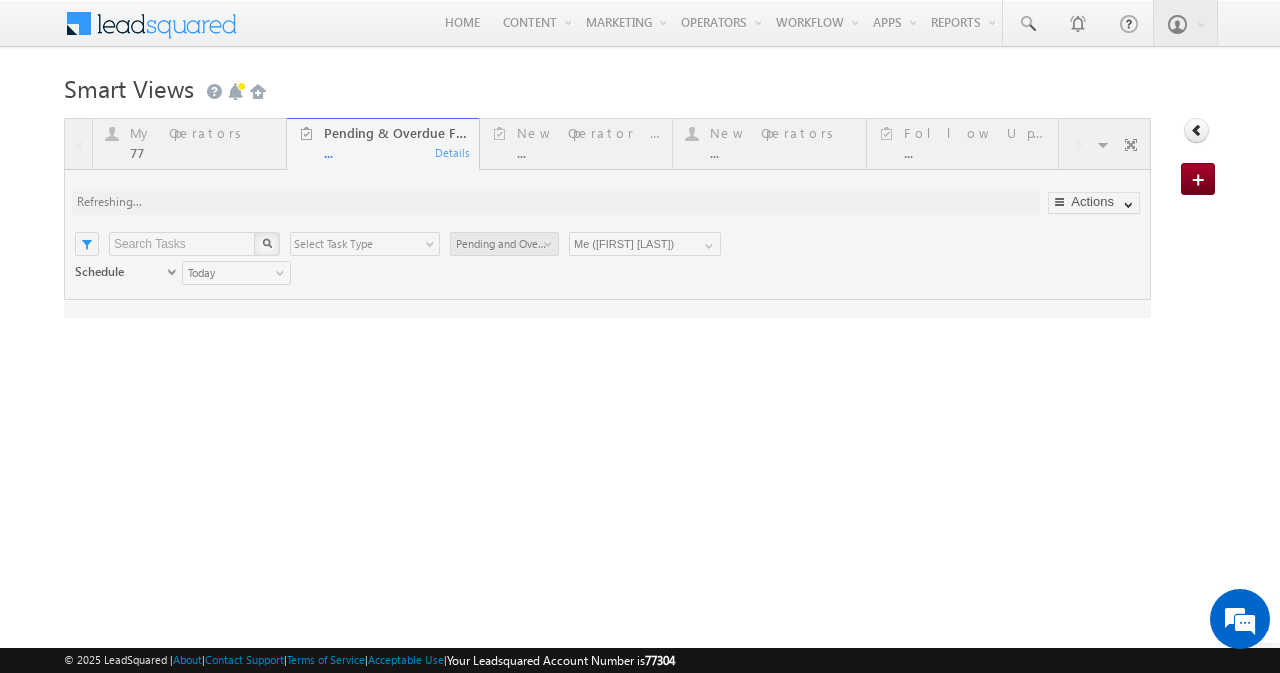 scroll, scrollTop: 0, scrollLeft: 0, axis: both 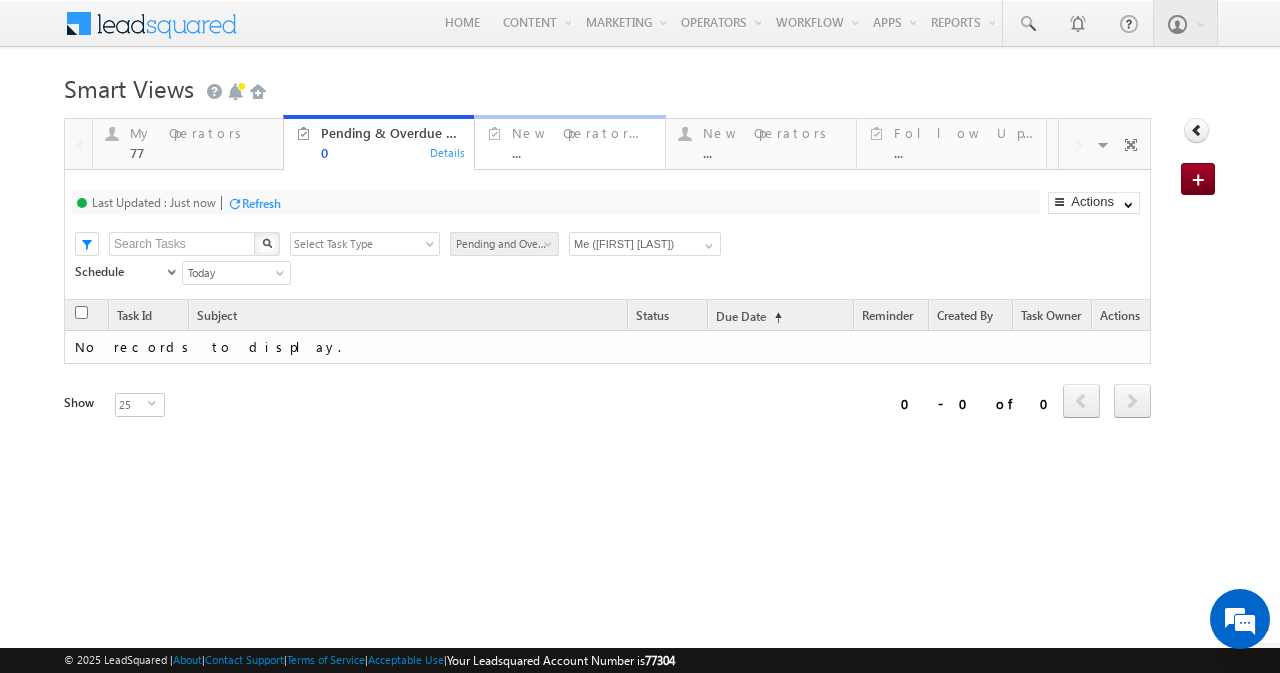 click on "..." at bounding box center (583, 152) 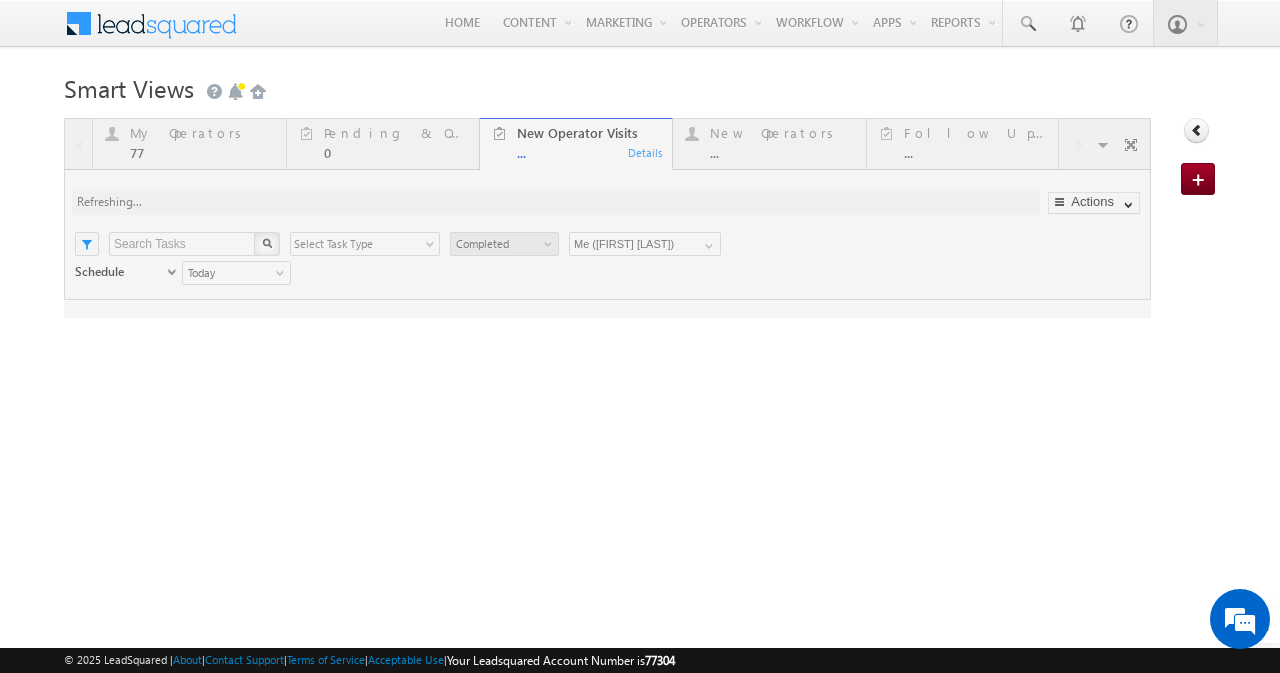 scroll, scrollTop: 0, scrollLeft: 0, axis: both 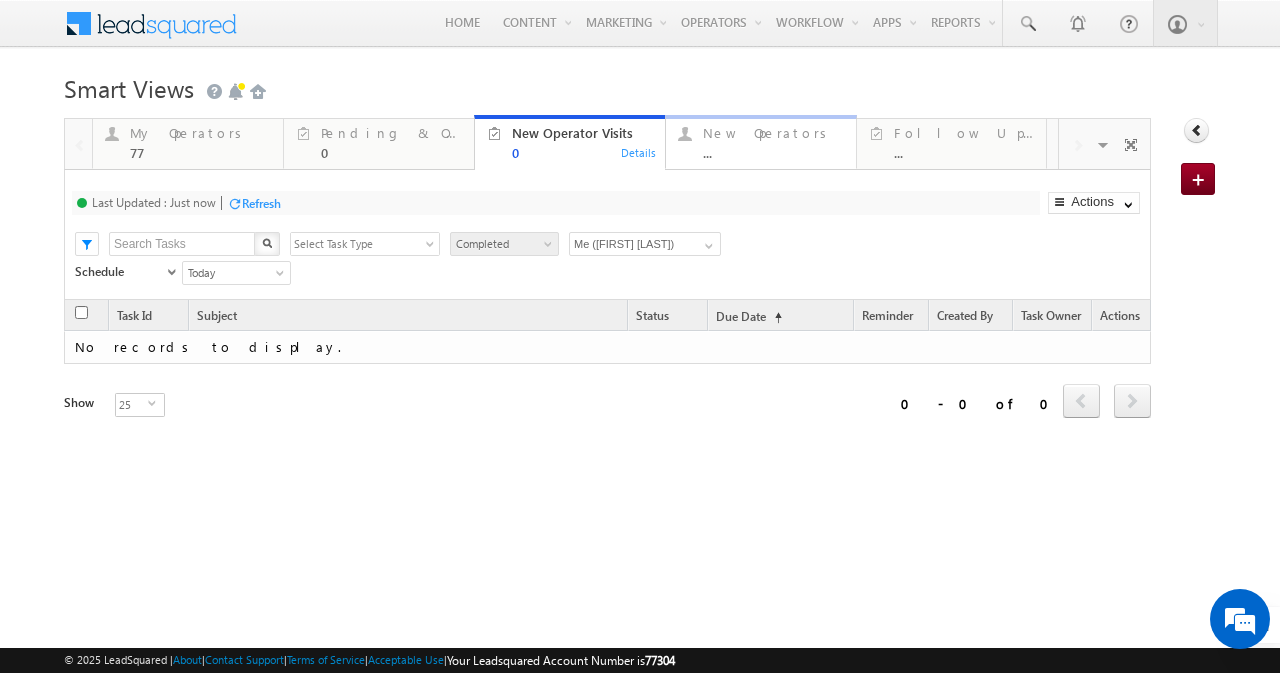 click on "New Operators" at bounding box center [774, 133] 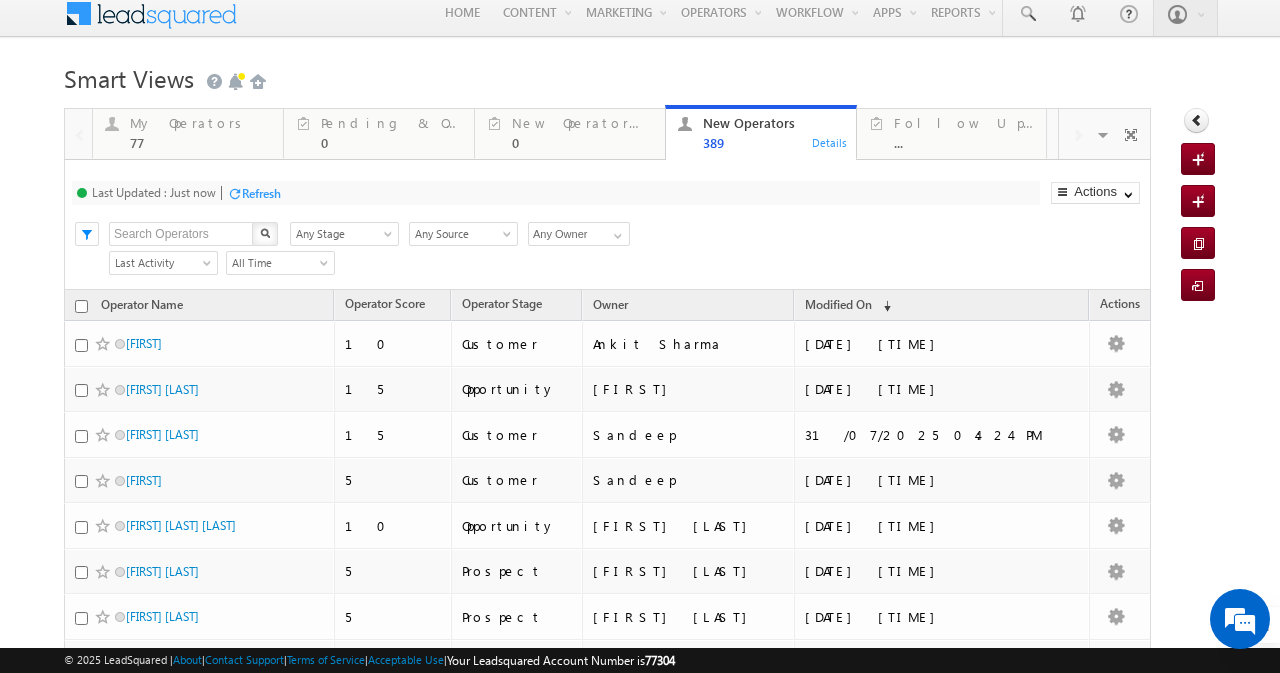 scroll, scrollTop: 0, scrollLeft: 0, axis: both 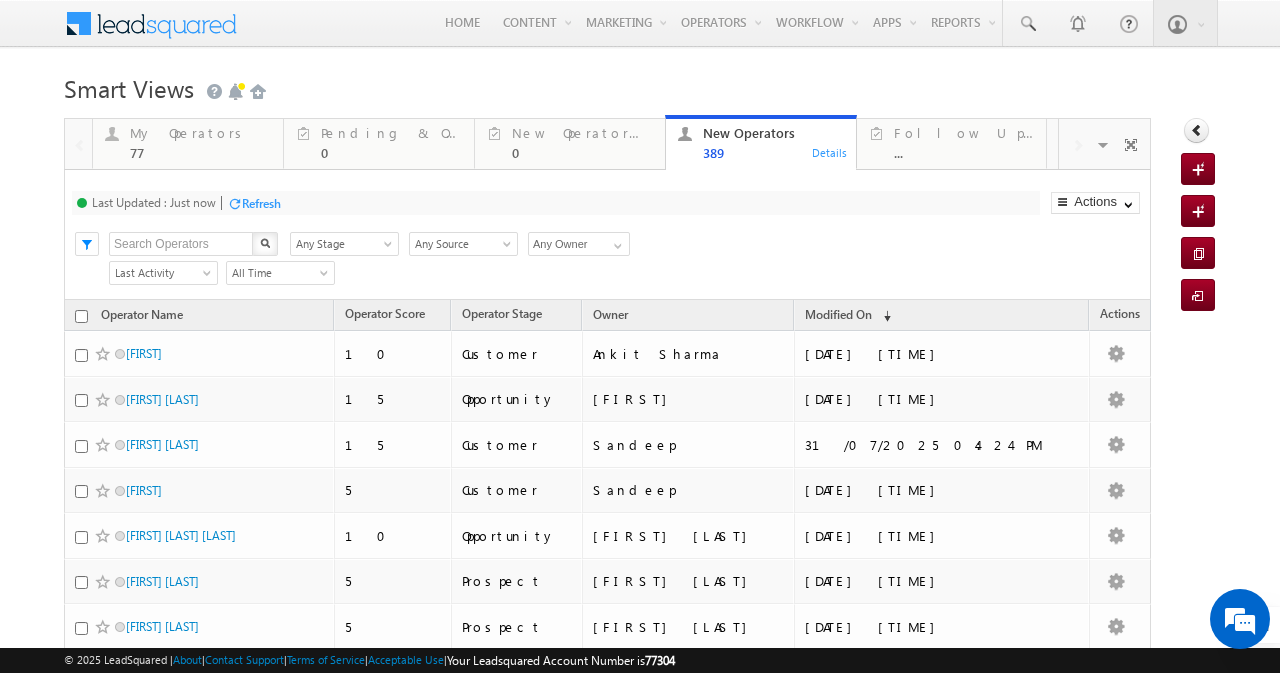 click on "Any Source" at bounding box center [460, 244] 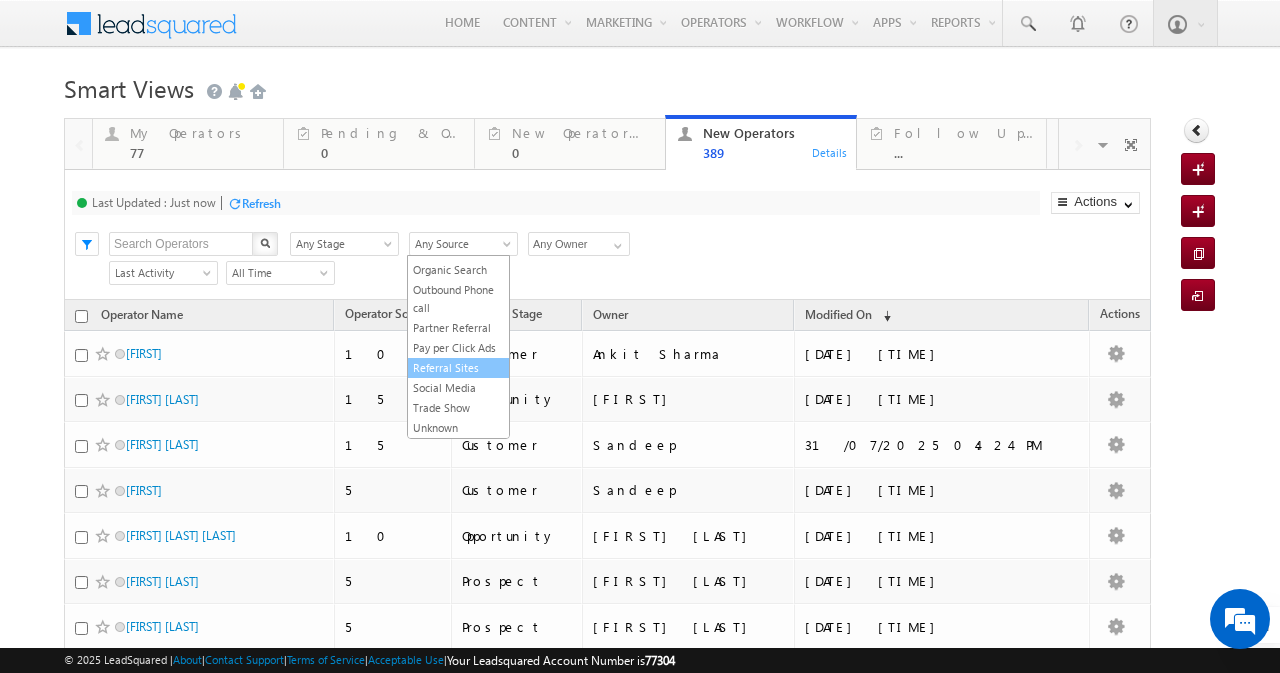scroll, scrollTop: 0, scrollLeft: 0, axis: both 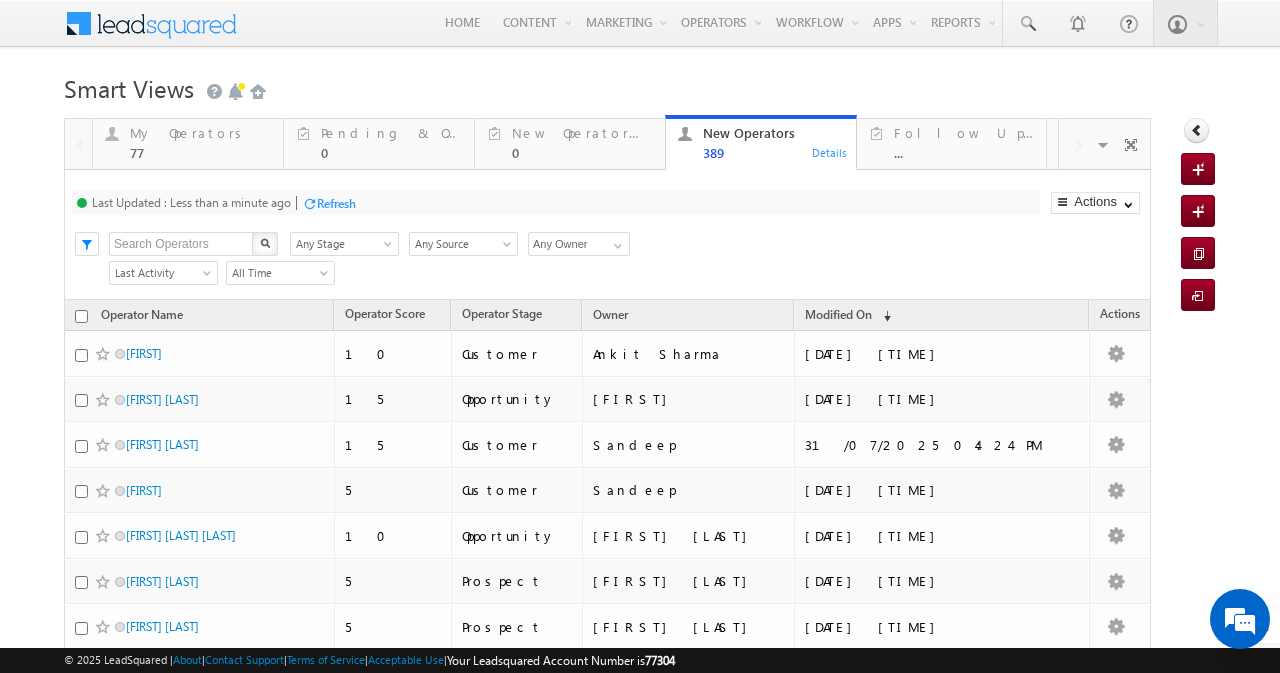 drag, startPoint x: 369, startPoint y: 275, endPoint x: 575, endPoint y: 228, distance: 211.29364 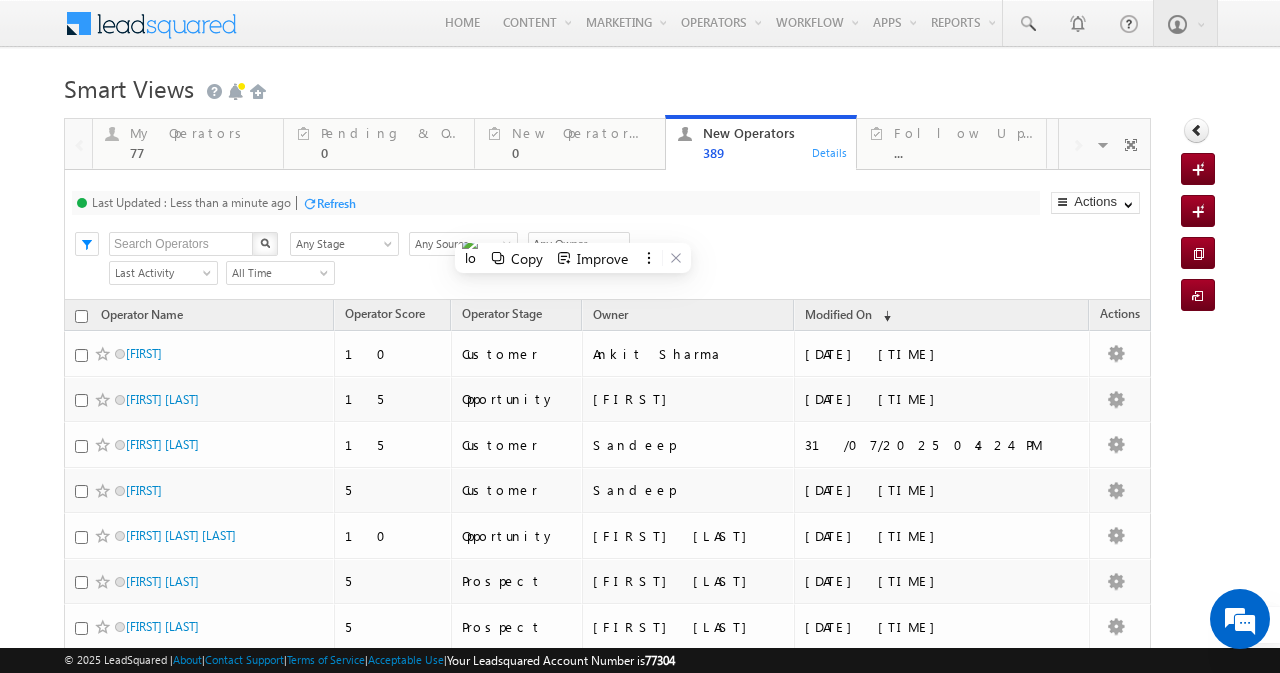 click on "Any Owner" at bounding box center [579, 244] 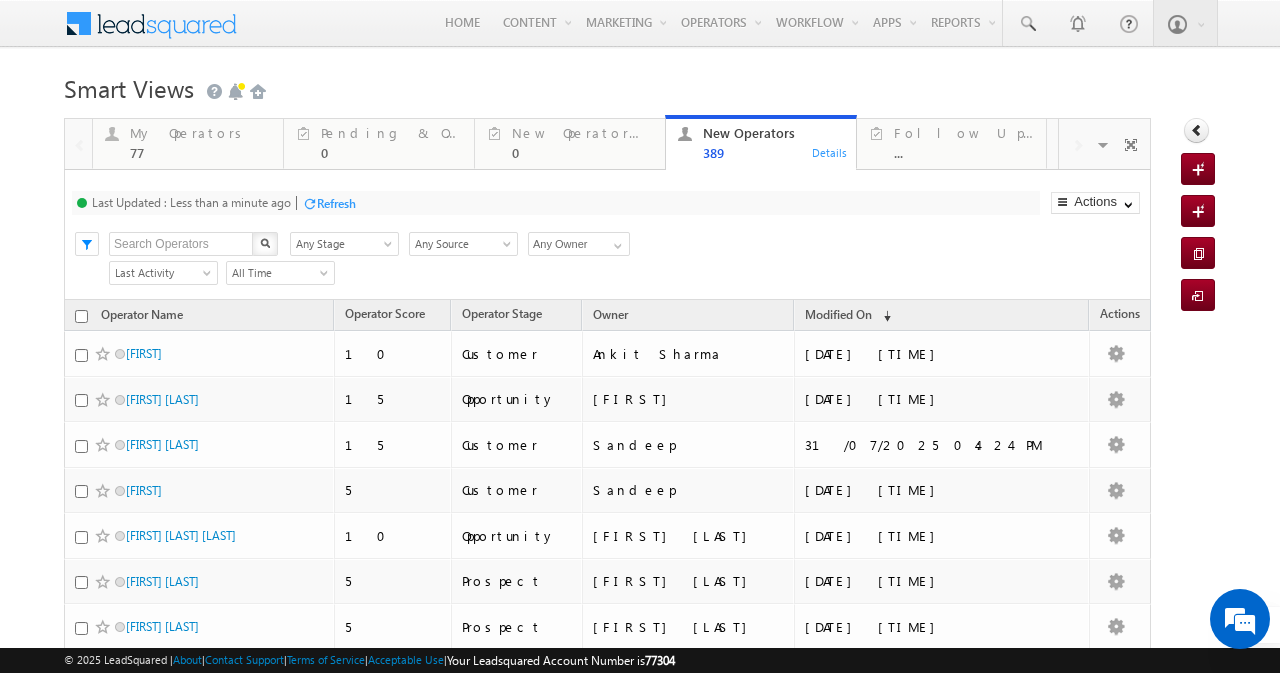 click on "Any Owner" at bounding box center [579, 244] 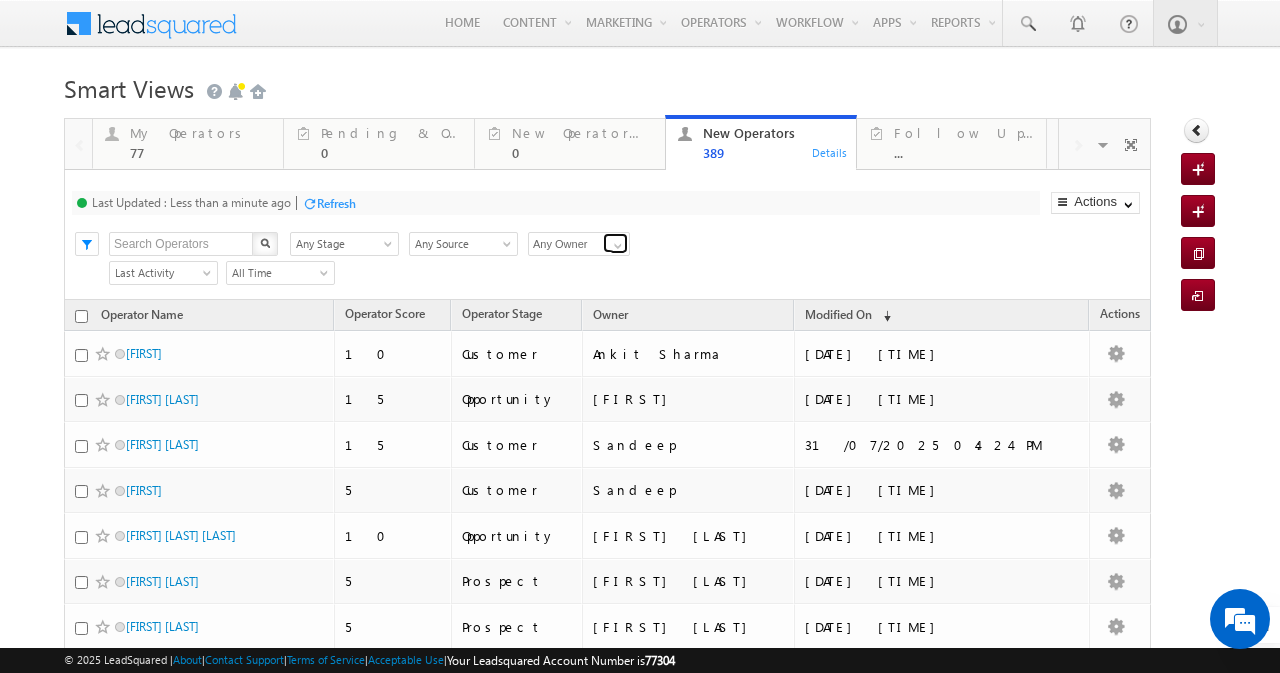 click at bounding box center [618, 246] 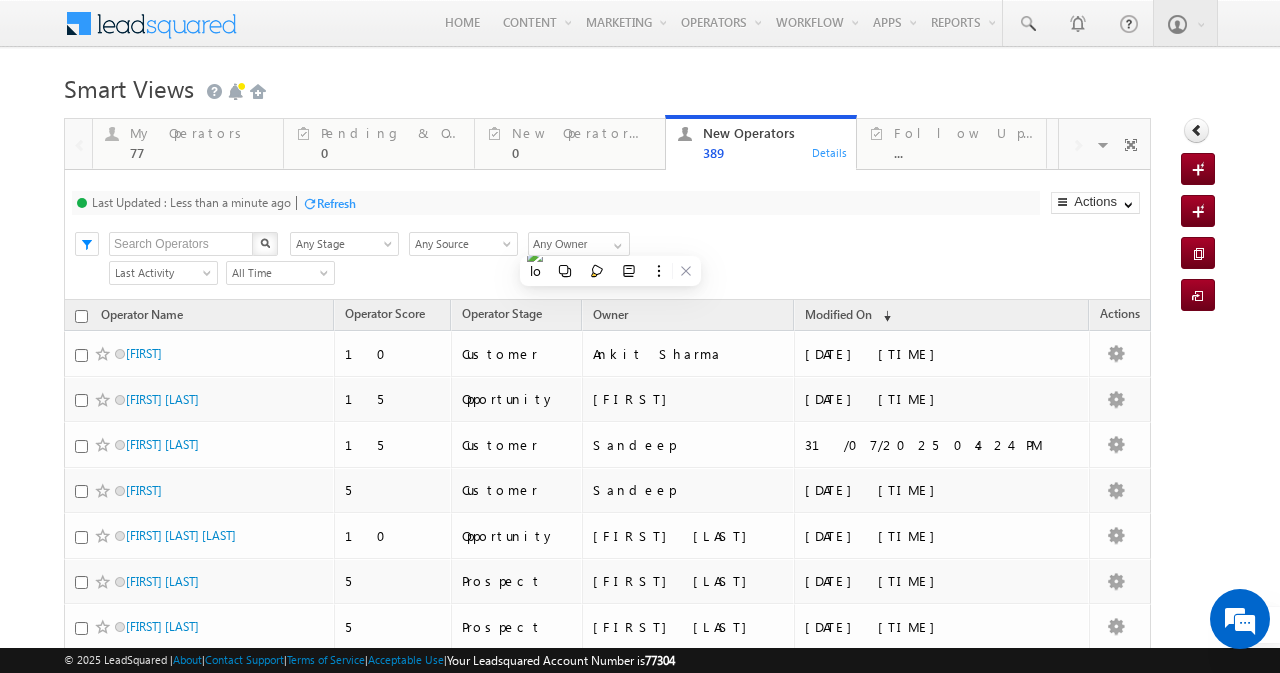 click on "Last Updated : Less than a minute ago Refresh Refreshing...
Search
X
Operator Stage
Any Stage Any Stage
Operator Source
Any Source Customer Referral Direct Traffic Employee Referral Import Inbound Email Inbound Phone call Organic Search Outbound Phone call Partner Referral Pay per Click Ads Referral Sites Social Media Trade Show Unknown Any Source
Owner
Any Any Owner Any Owner Current User Admin Ankit Sharma Ashish Gour Deovart Jamod Kishan Joginder Singh Megha Jain Mohammad Khalid Mohmmed Tarique Pravin Kumar Mishra Sandeep sumit Nagar System Yogesh Any Owner 16 results are available, use up and down arrow keys to navigate. Any Owner
Go" at bounding box center [607, 235] 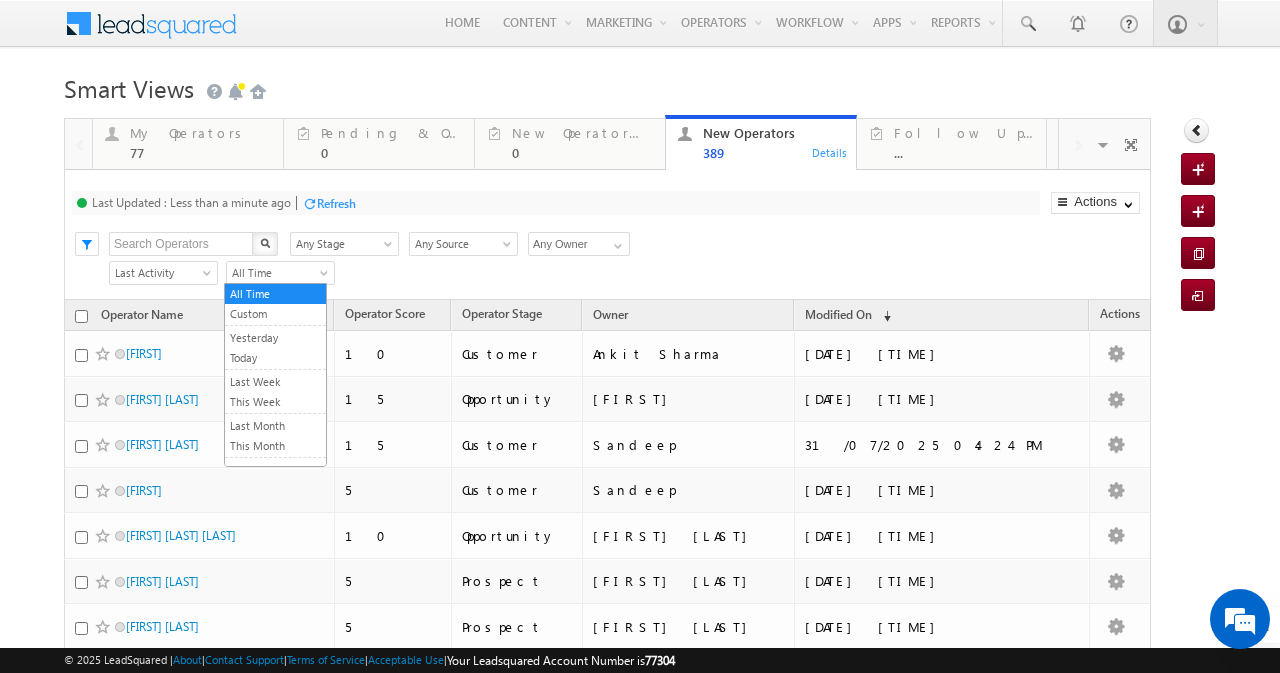 click on "All Time" at bounding box center (277, 273) 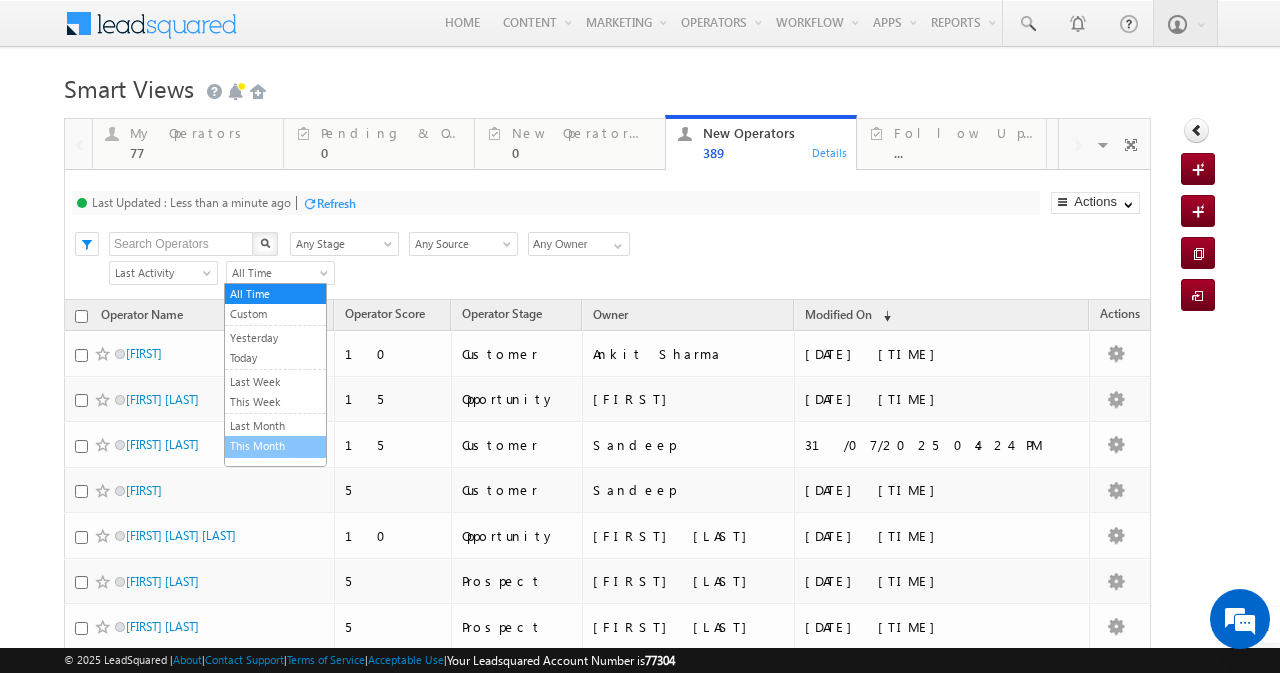 click on "This Month" at bounding box center [275, 446] 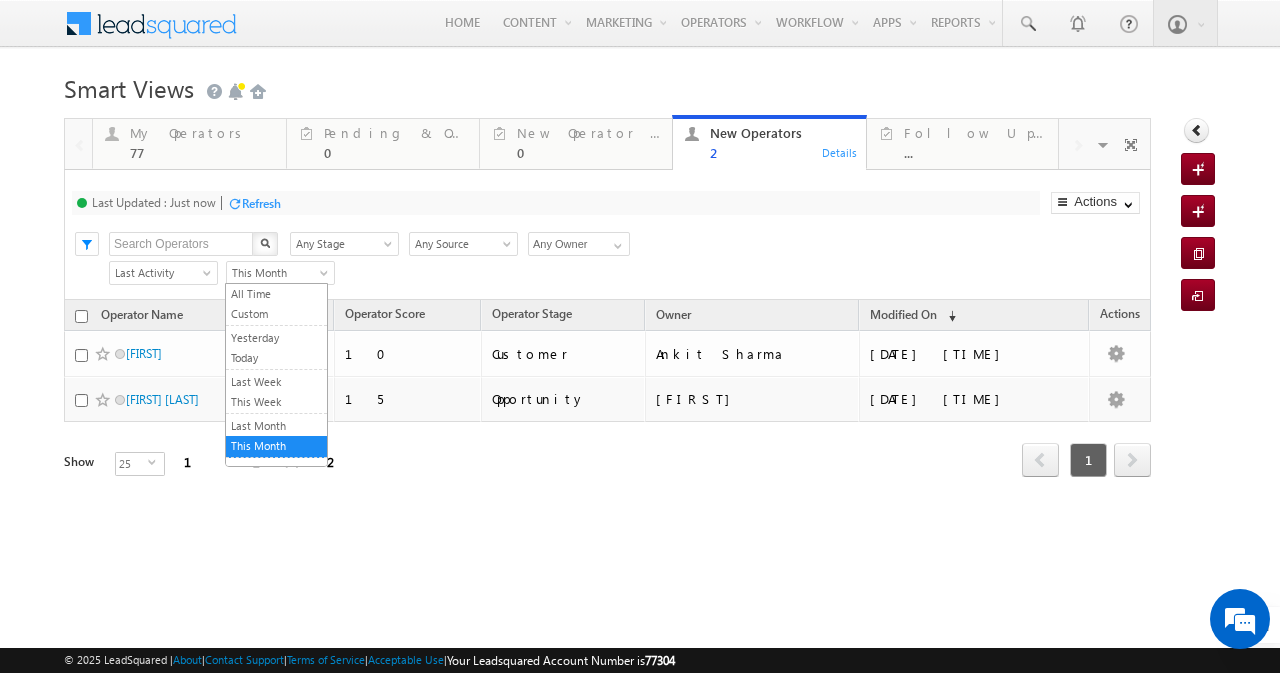 click on "This Month" at bounding box center [277, 273] 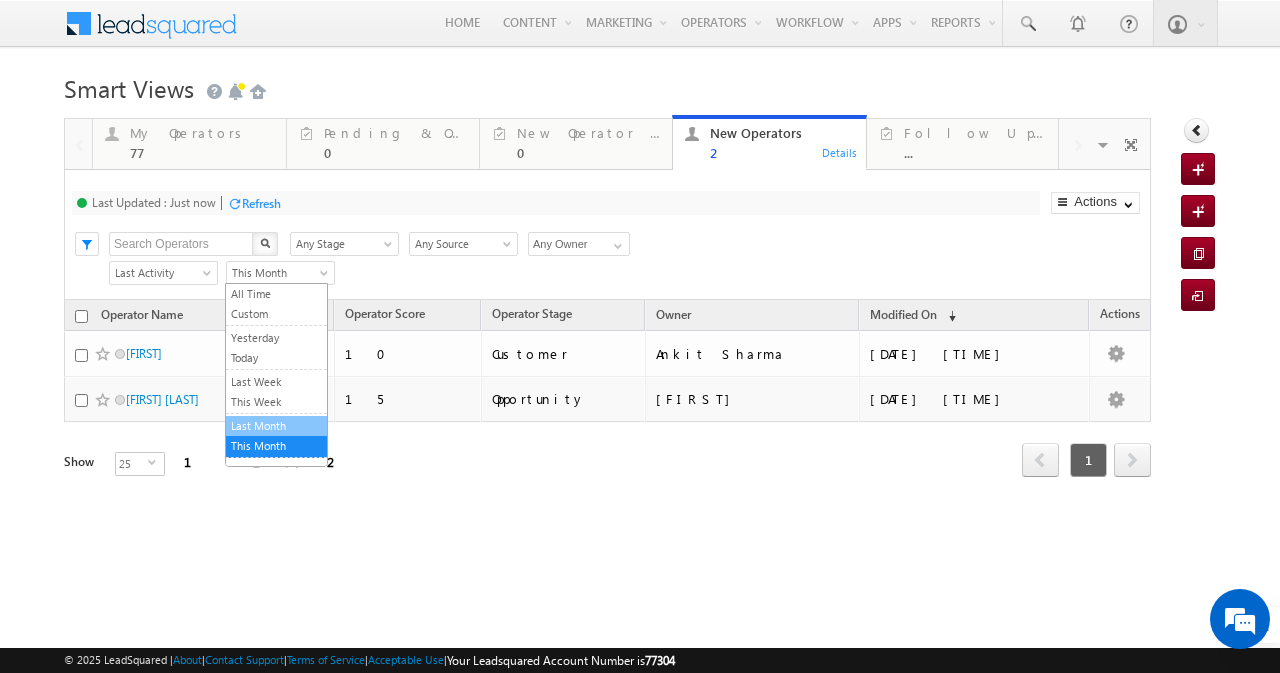 click on "Last Month" at bounding box center (276, 426) 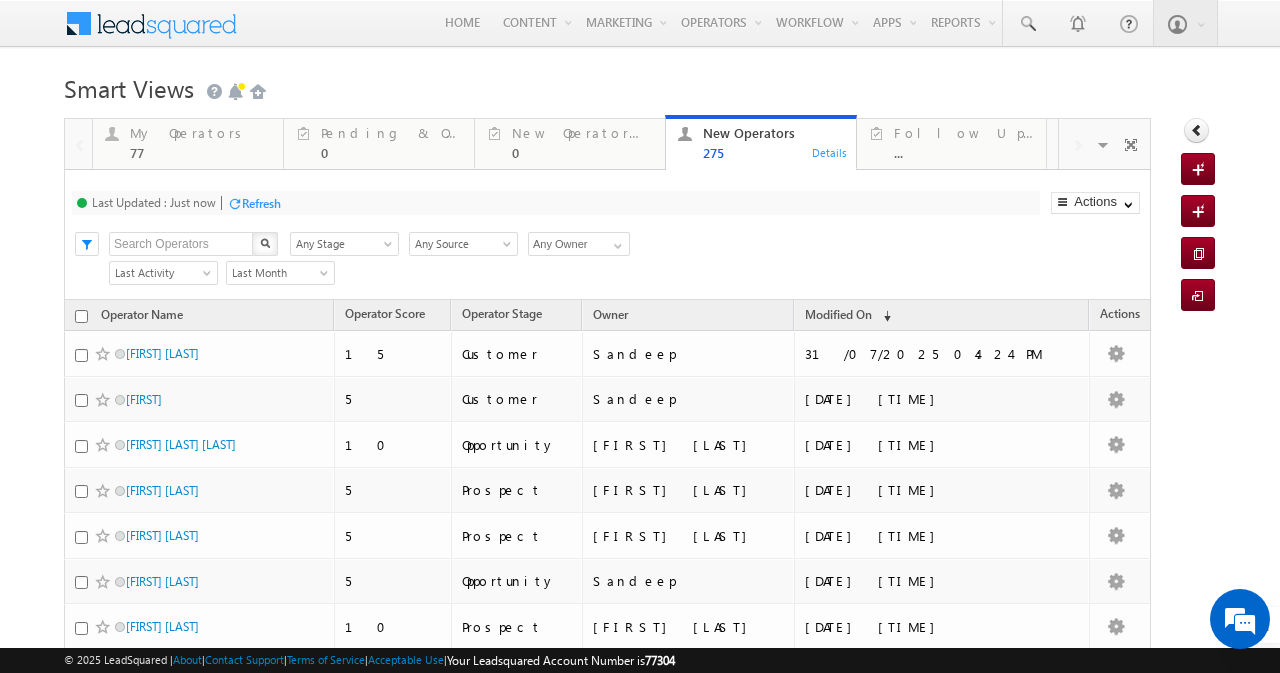 click on "Any Stage" at bounding box center (341, 244) 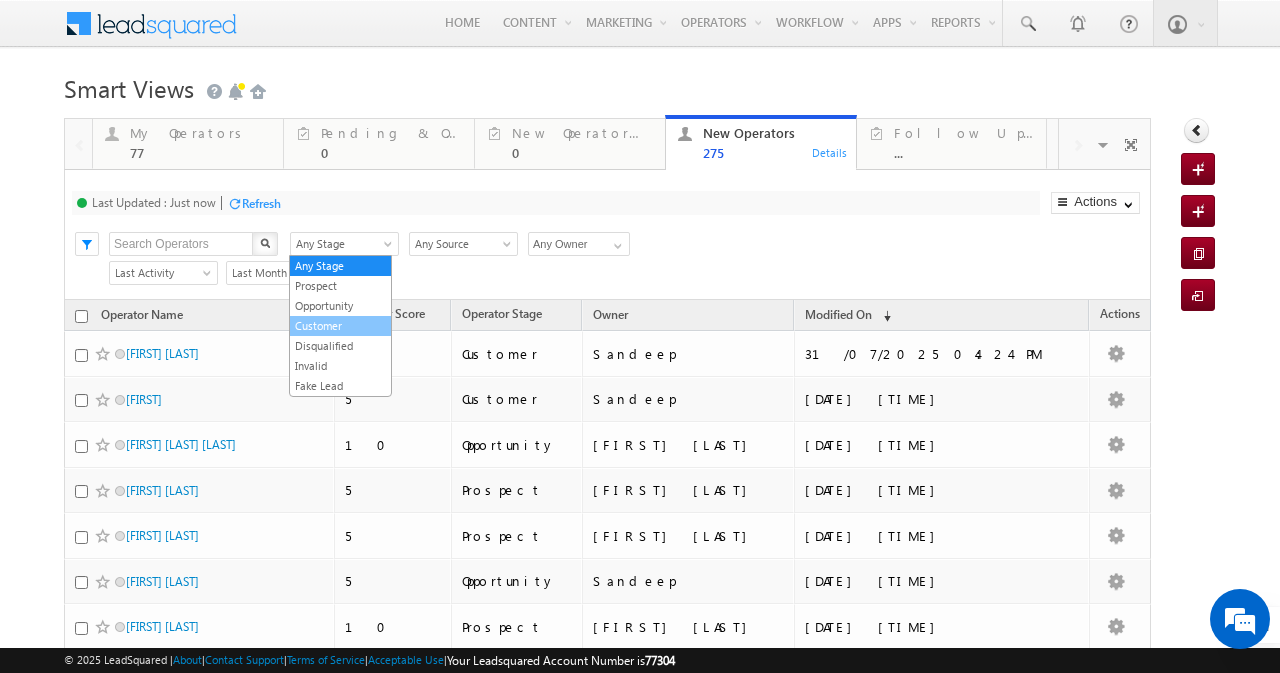 click on "Customer" at bounding box center (340, 326) 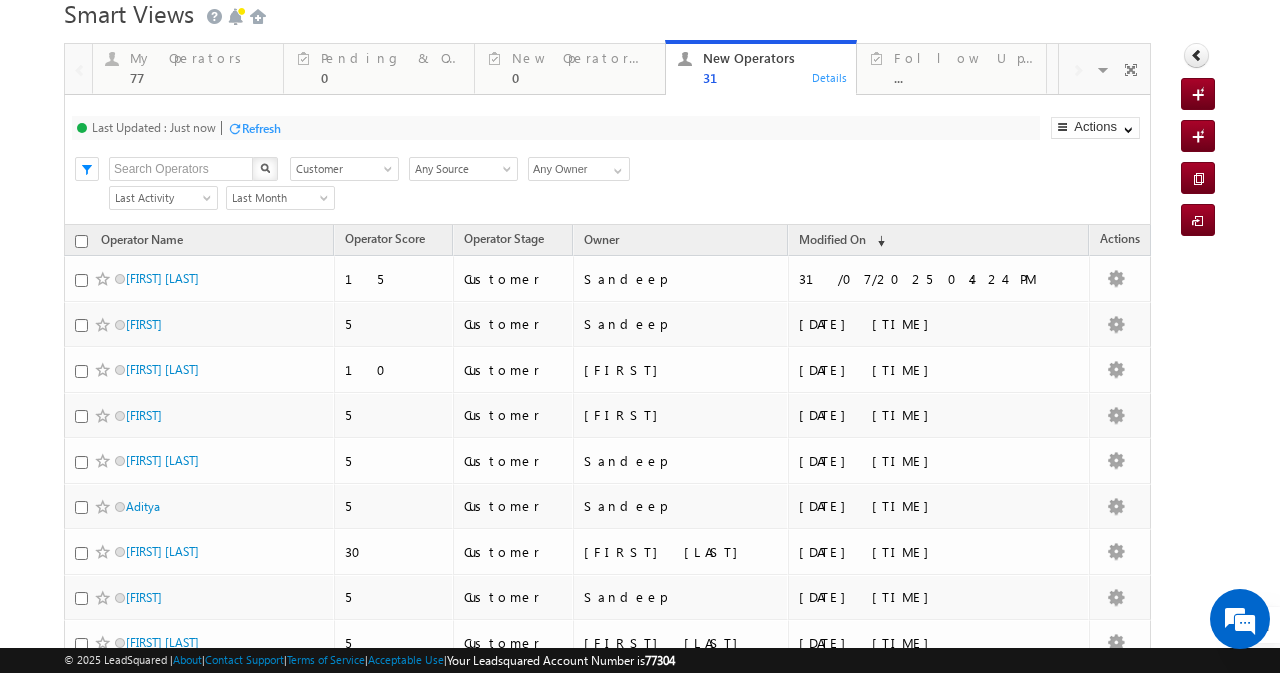scroll, scrollTop: 77, scrollLeft: 0, axis: vertical 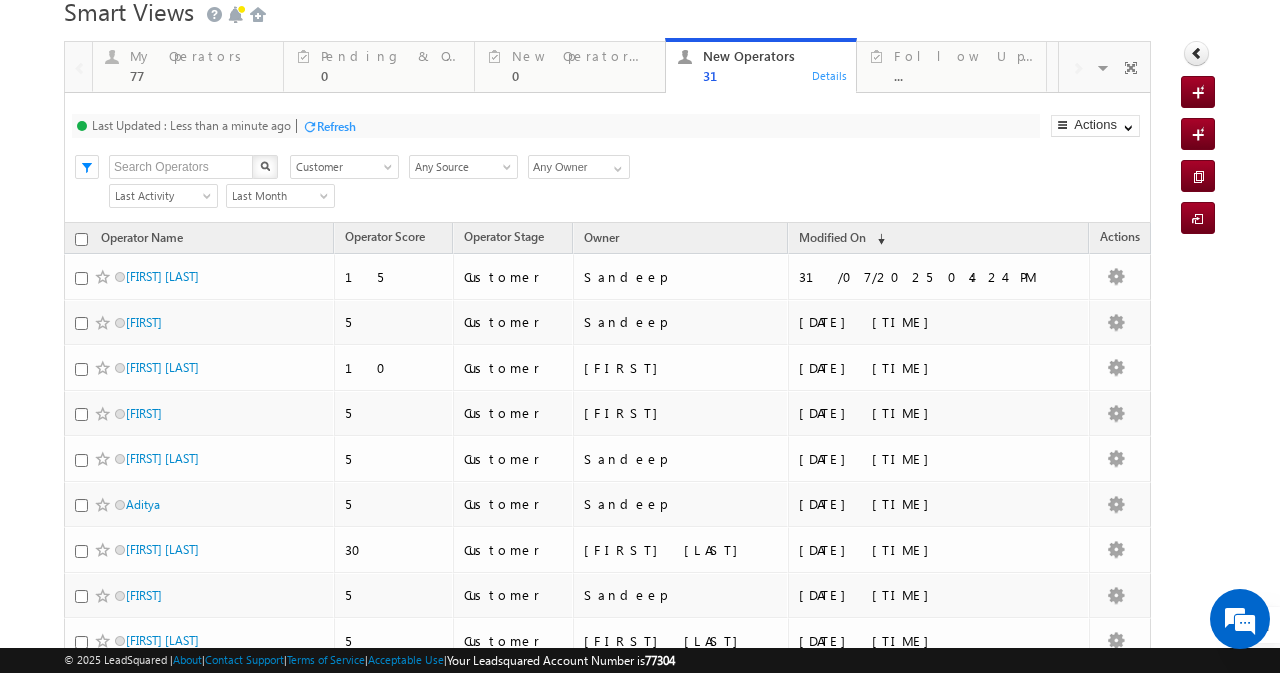 click on "© 2025 LeadSquared |  About  |  Contact Support
|
Terms of Service  |
Acceptable Use  |
Your Leadsquared Account Number is   77304" at bounding box center (640, 660) 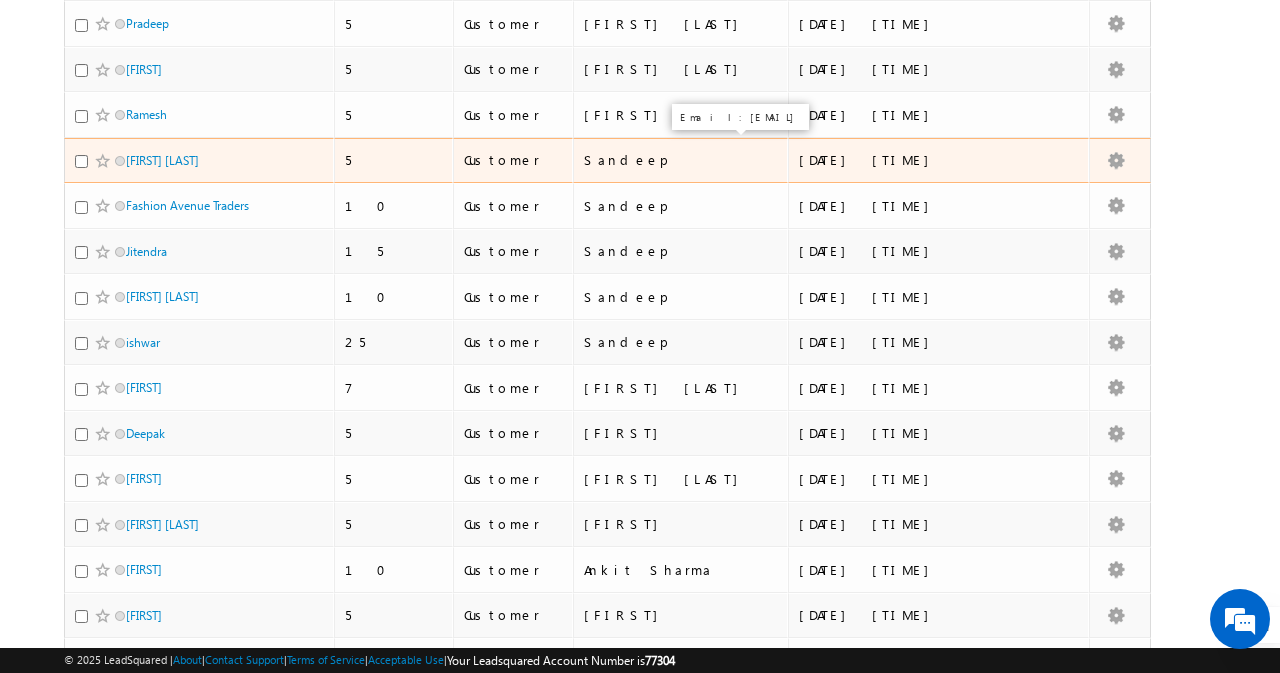 scroll, scrollTop: 779, scrollLeft: 0, axis: vertical 